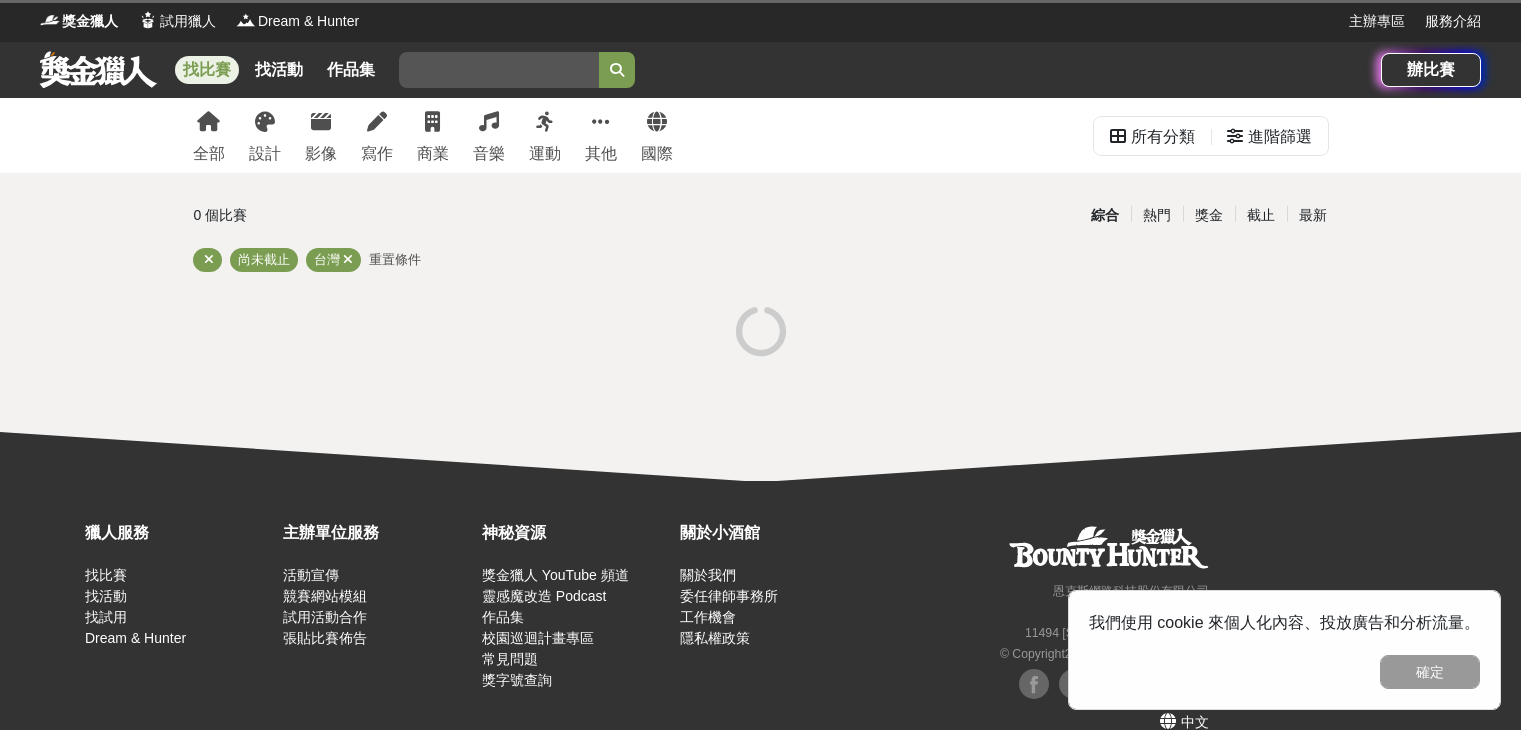 scroll, scrollTop: 0, scrollLeft: 0, axis: both 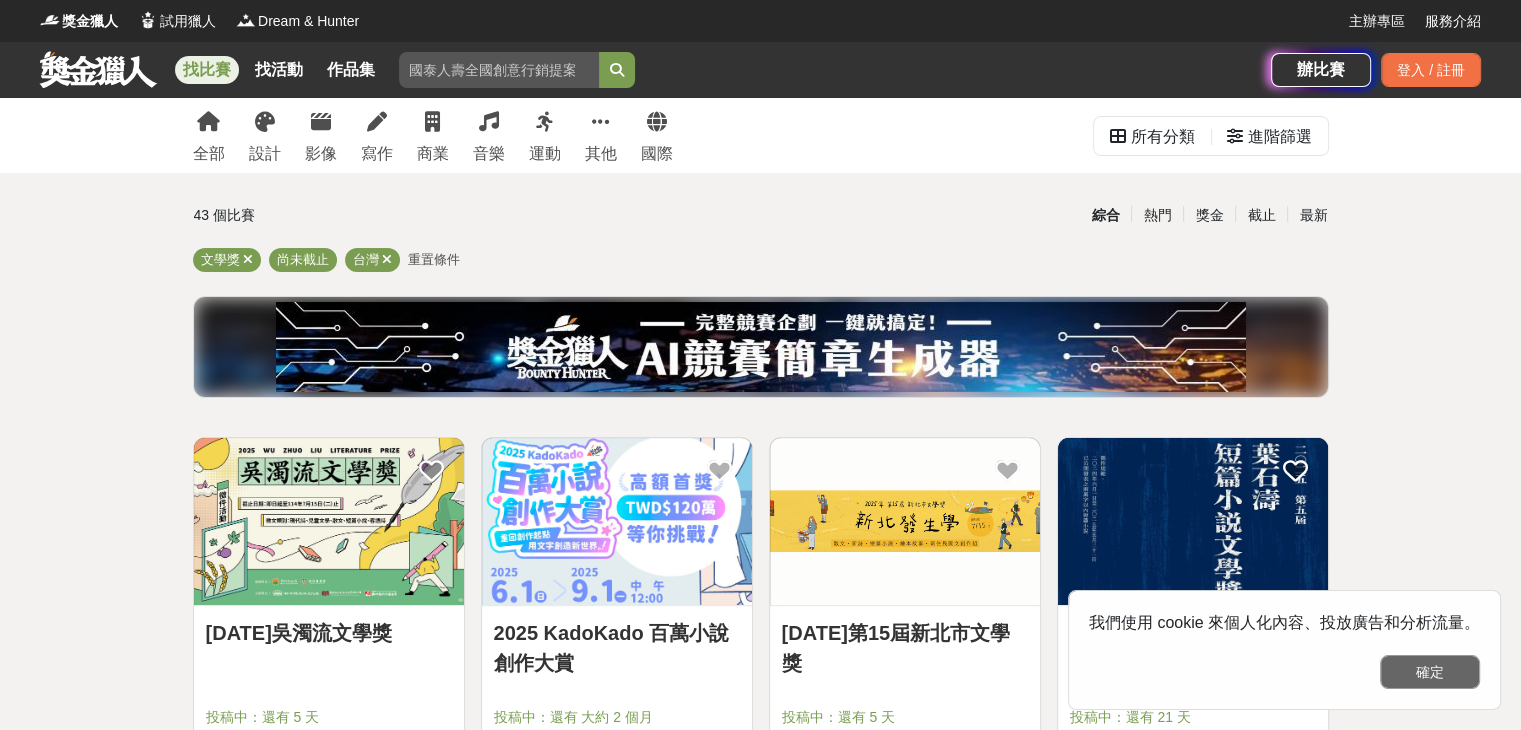 click on "確定" at bounding box center [1430, 672] 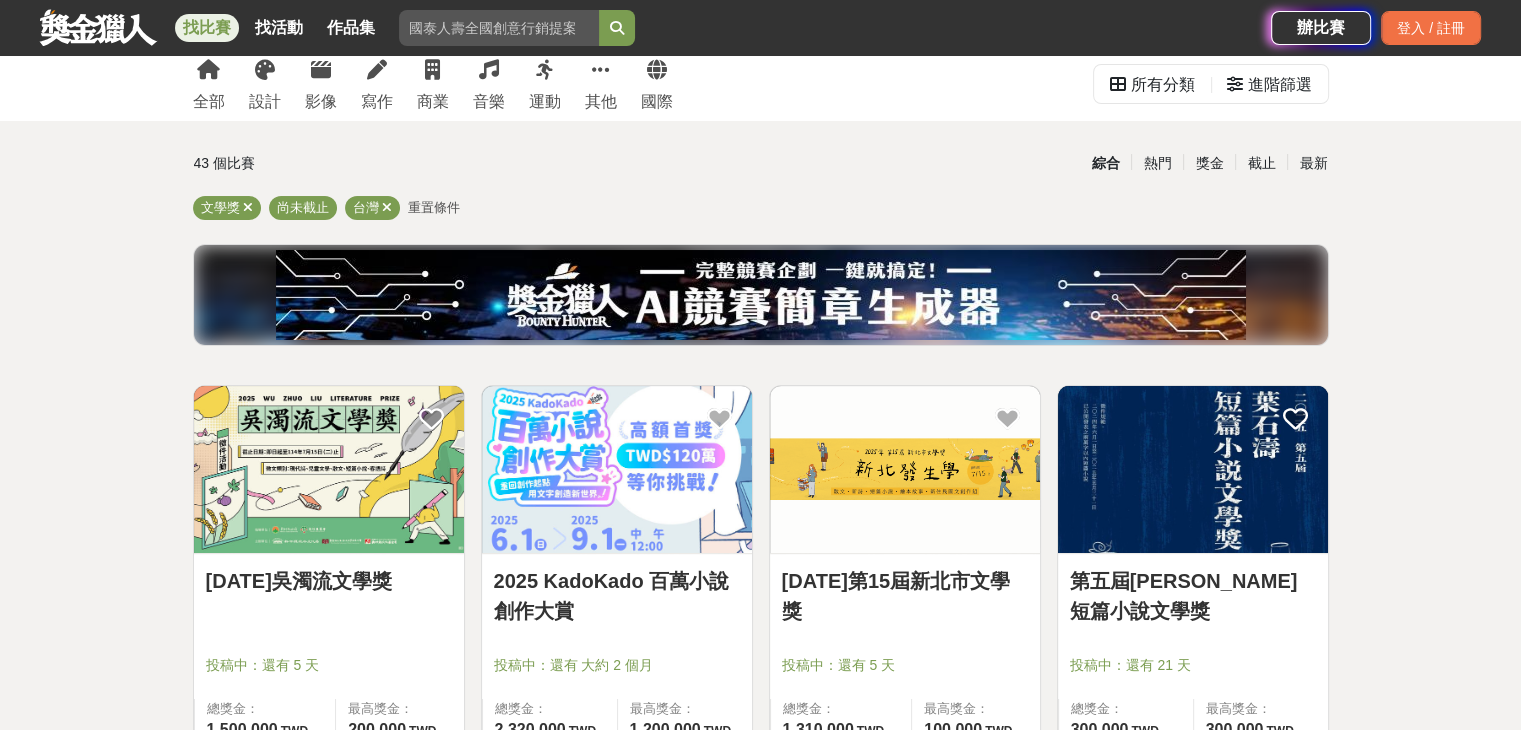 scroll, scrollTop: 56, scrollLeft: 0, axis: vertical 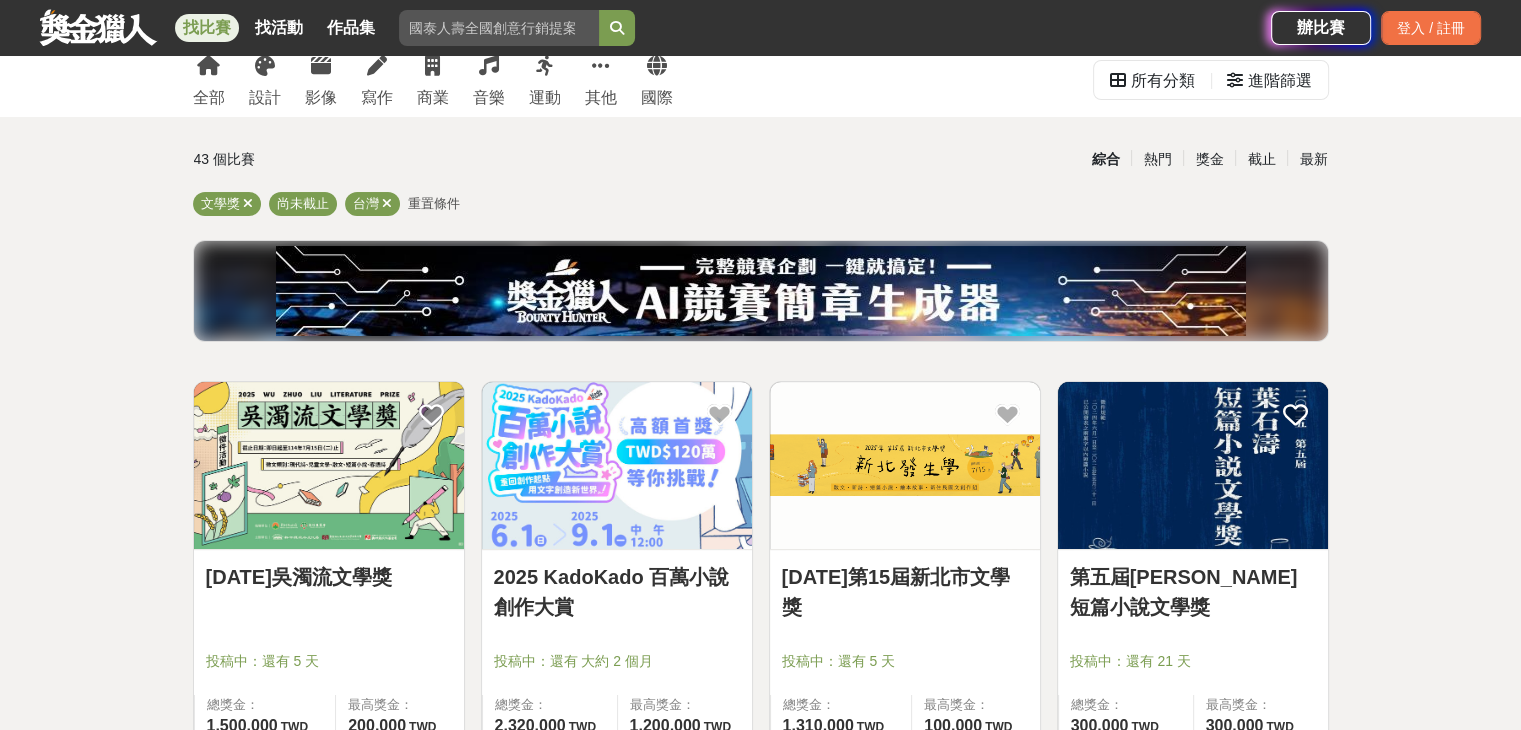 click at bounding box center [329, 465] 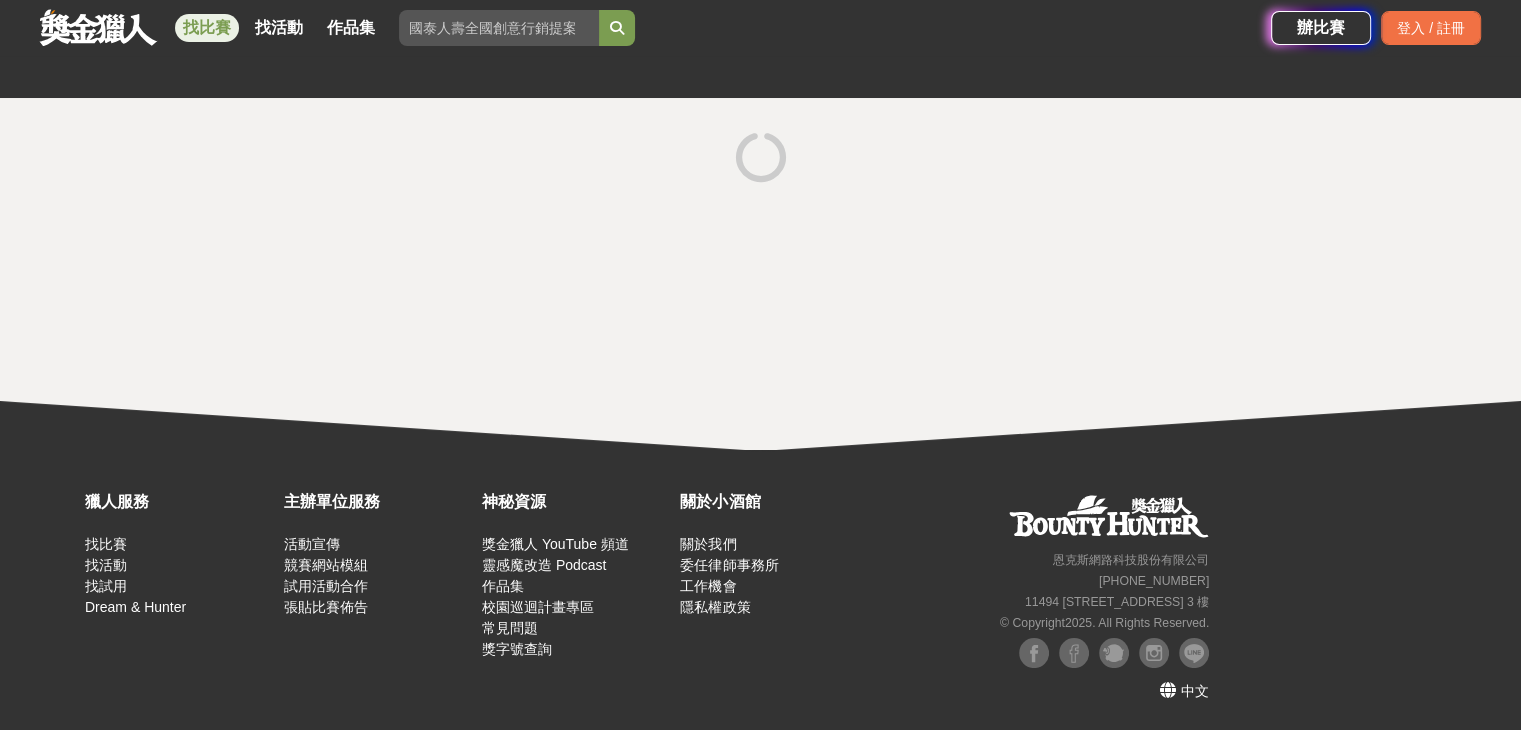 scroll, scrollTop: 0, scrollLeft: 0, axis: both 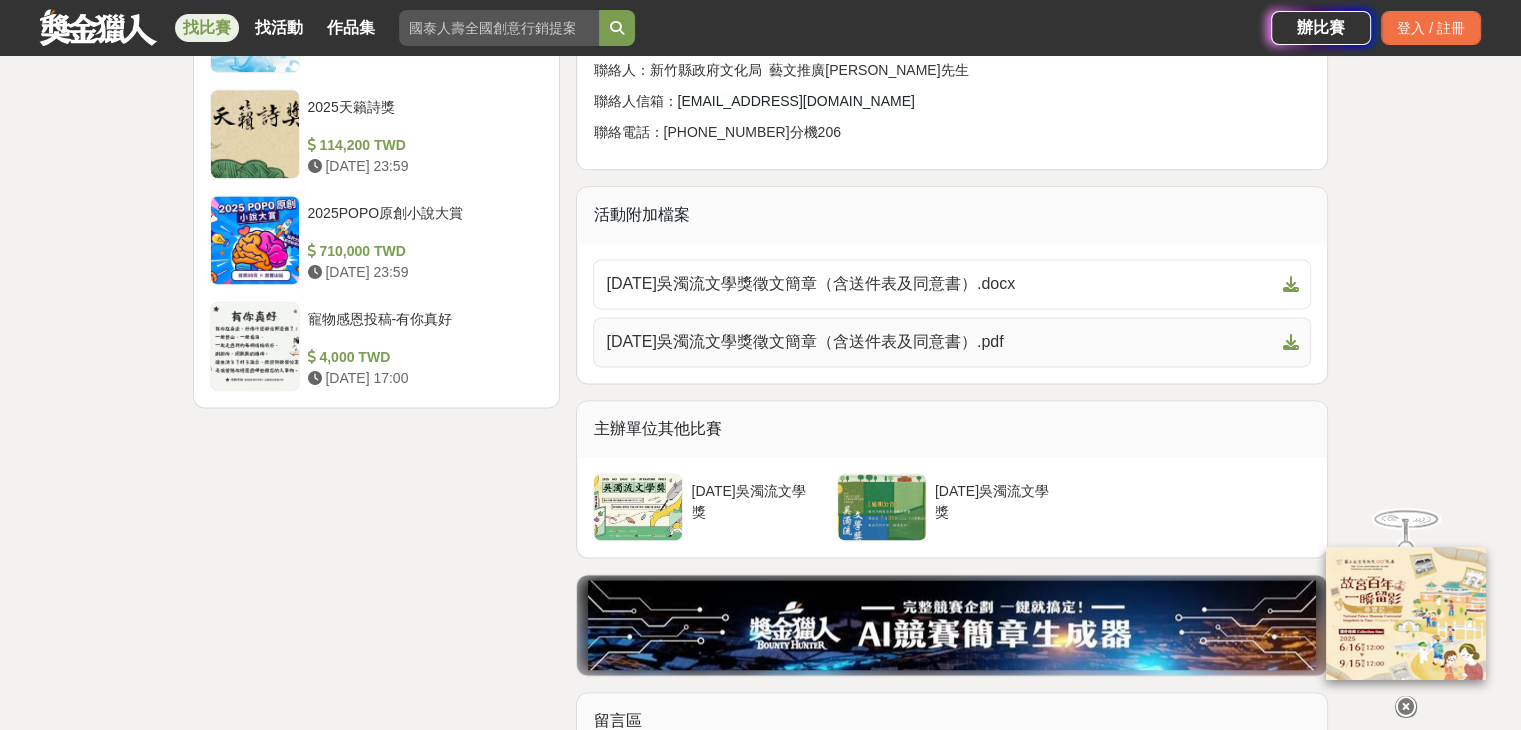click on "2025年吳濁流文學獎徵文簡章（含送件表及同意書）.pdf" at bounding box center (940, 342) 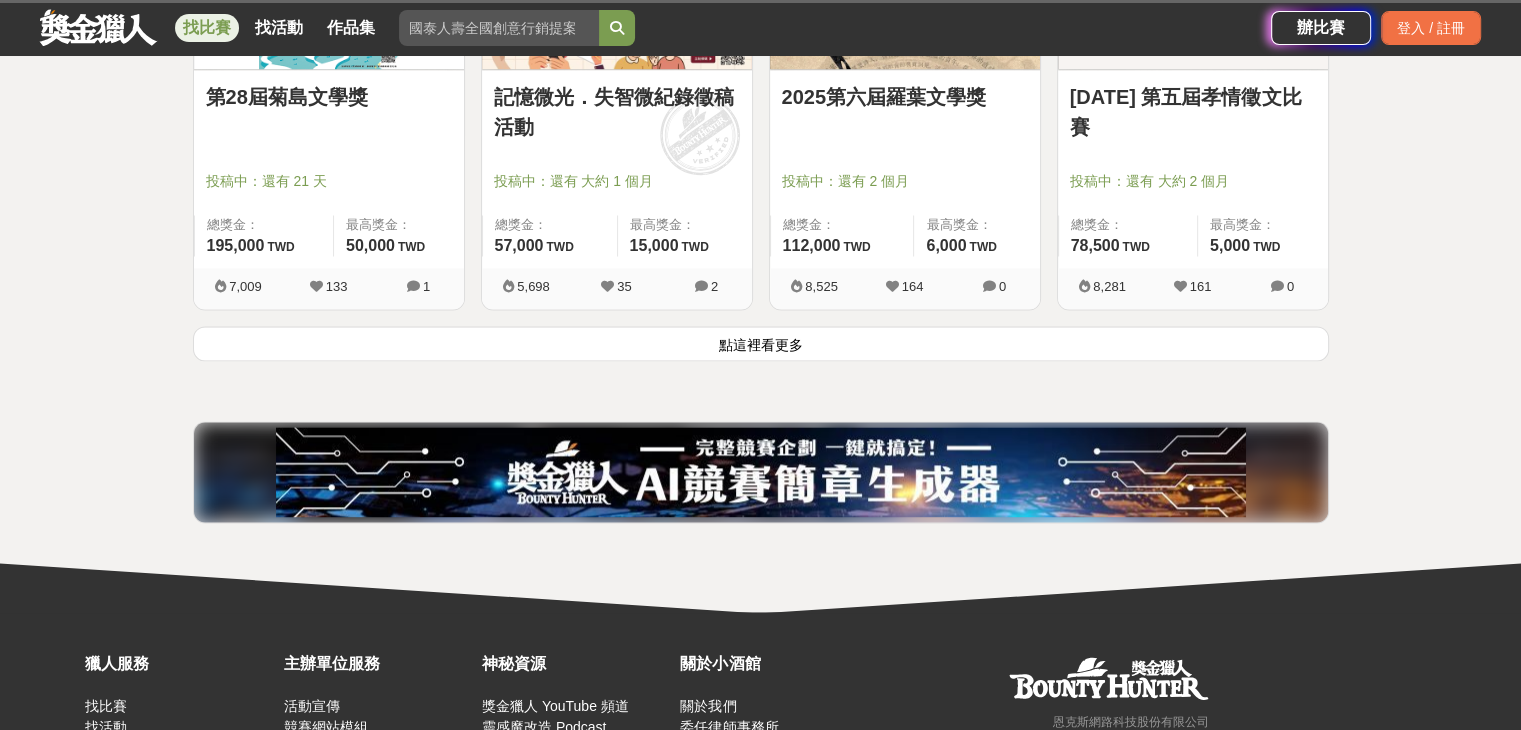 scroll, scrollTop: 56, scrollLeft: 0, axis: vertical 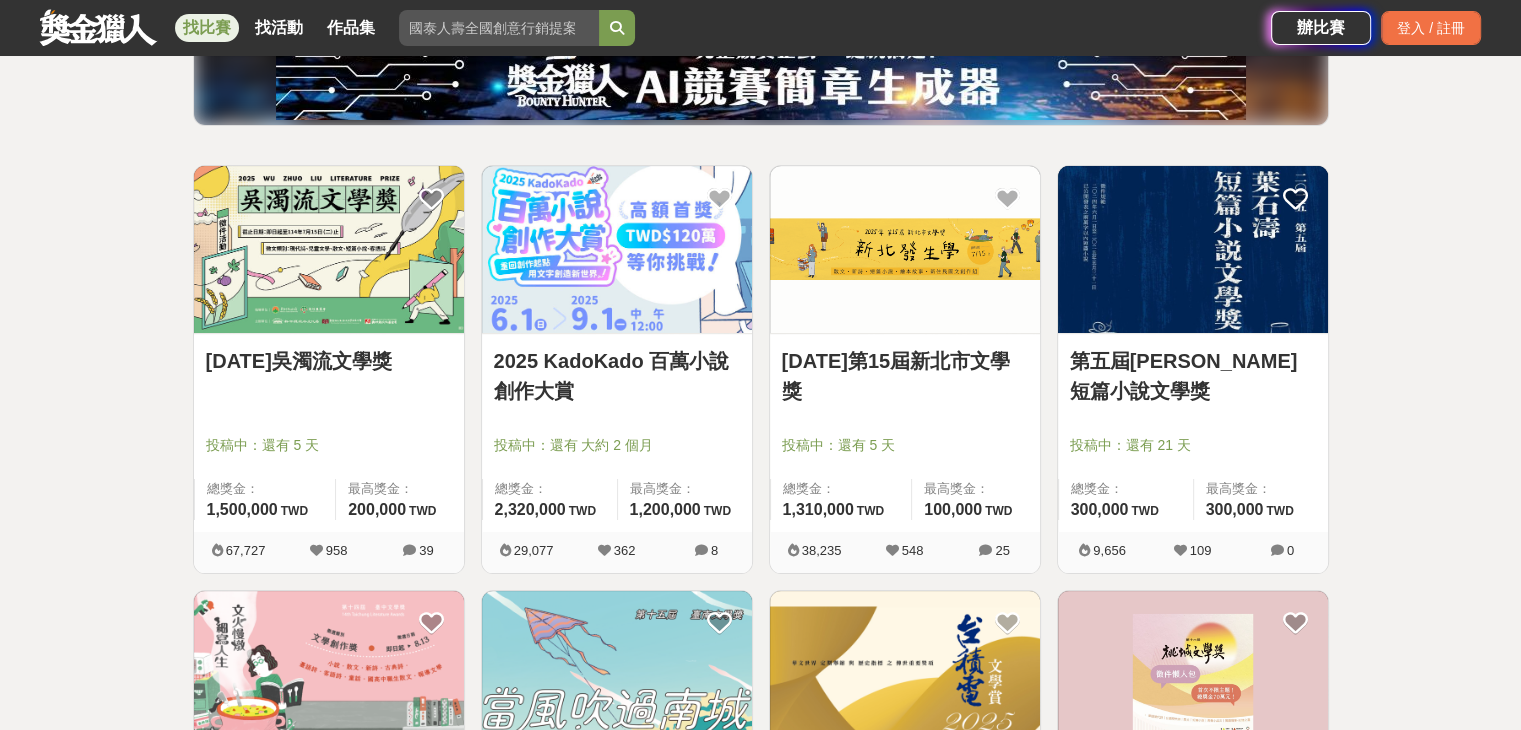 click on "第五屆[PERSON_NAME]短篇小說文學獎" at bounding box center (1193, 376) 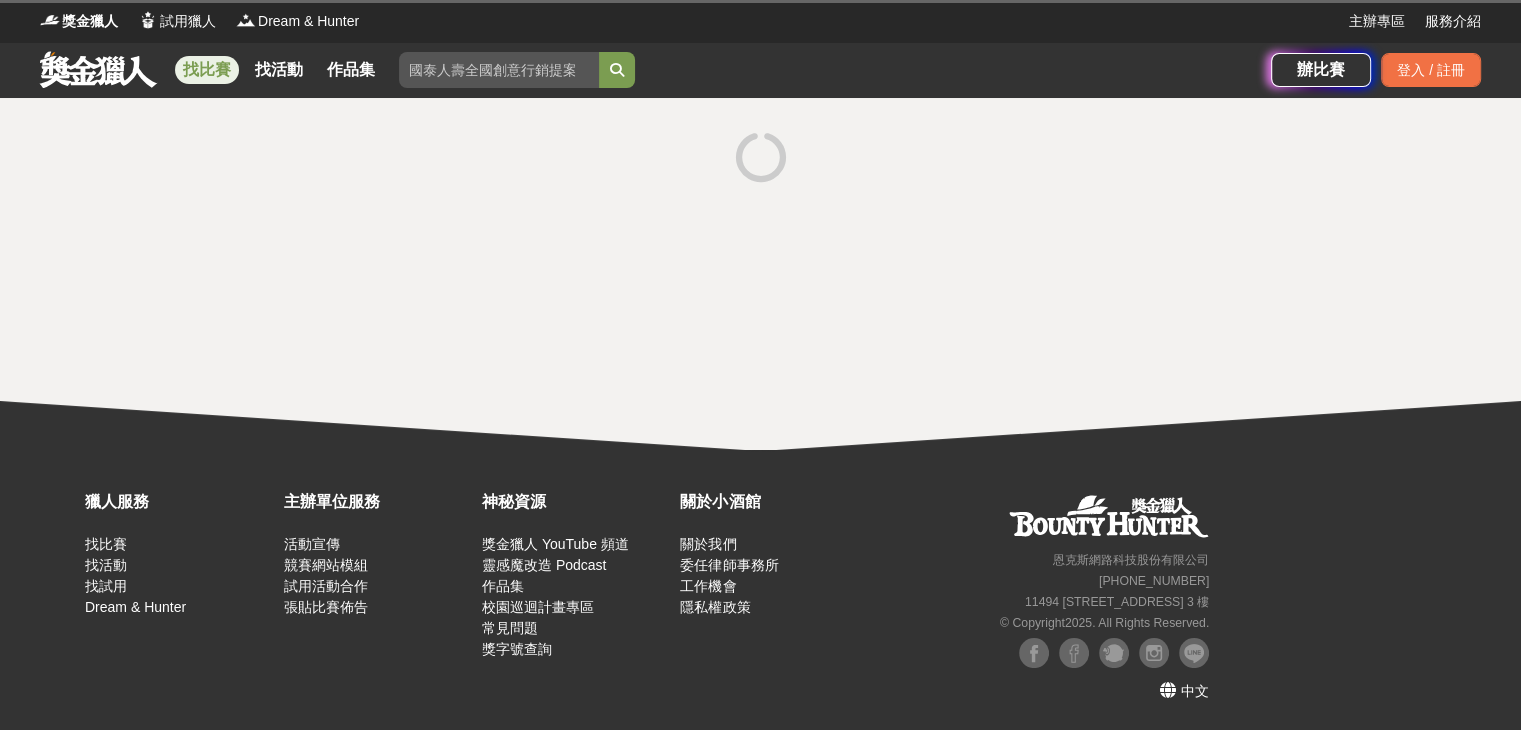 scroll, scrollTop: 0, scrollLeft: 0, axis: both 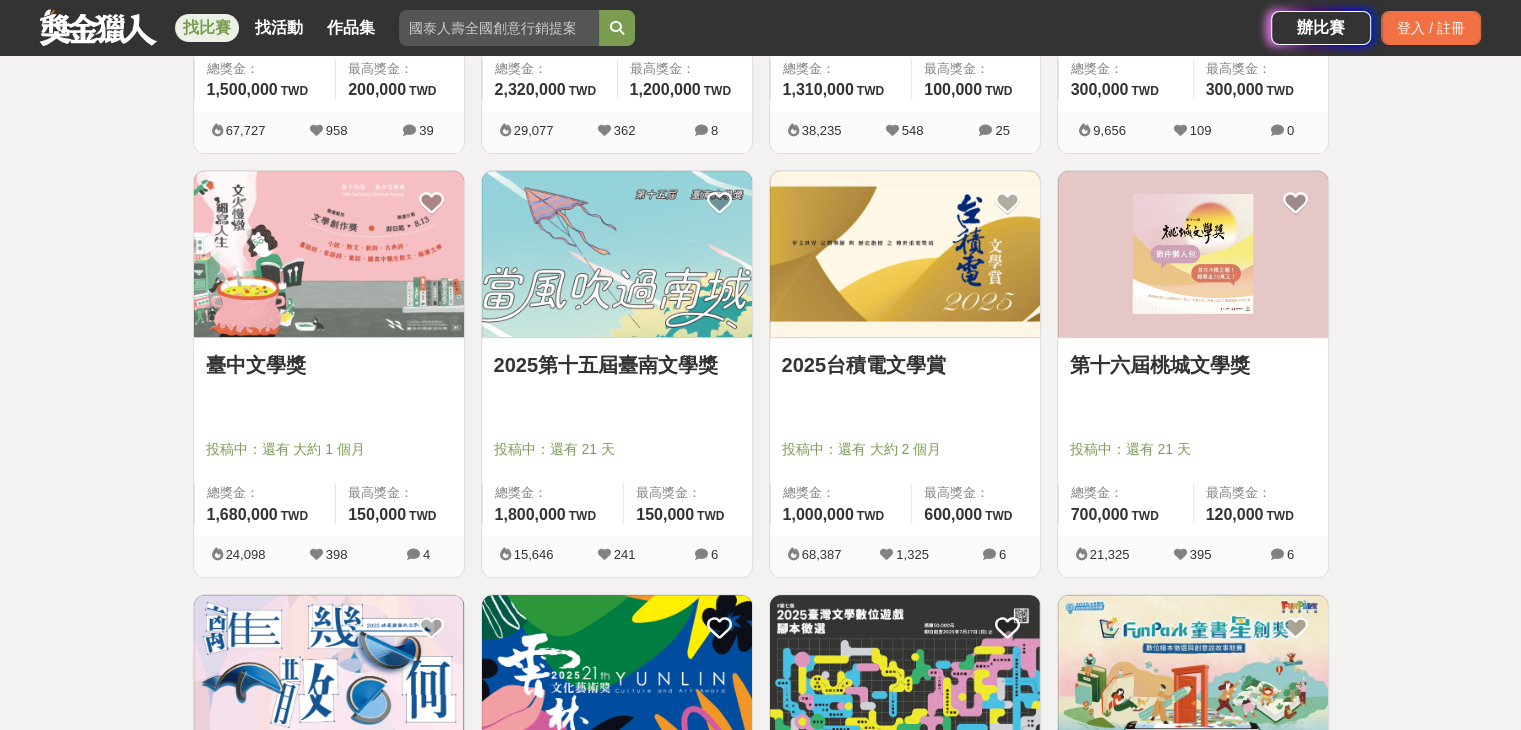 click at bounding box center (905, 254) 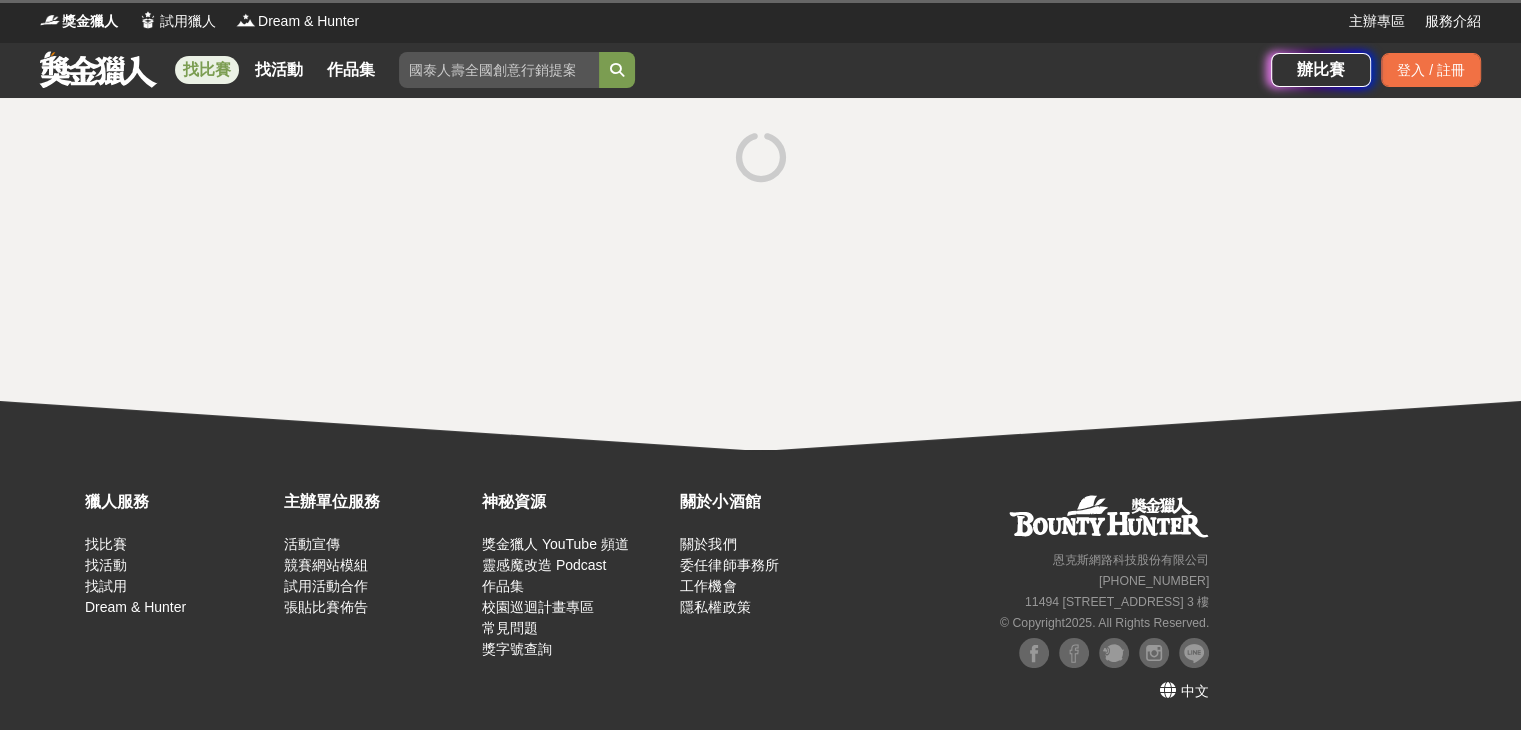 scroll, scrollTop: 0, scrollLeft: 0, axis: both 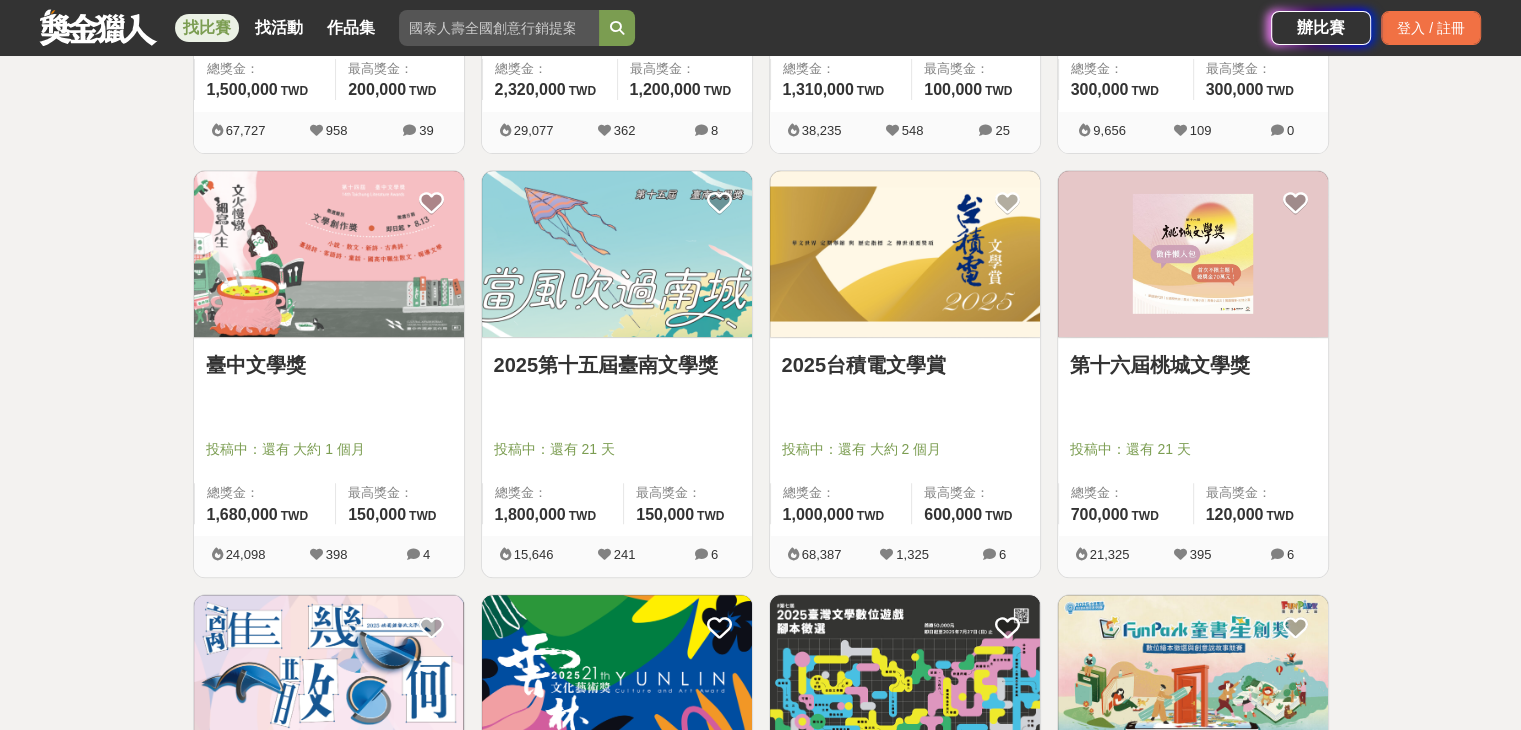 click at bounding box center (1193, 254) 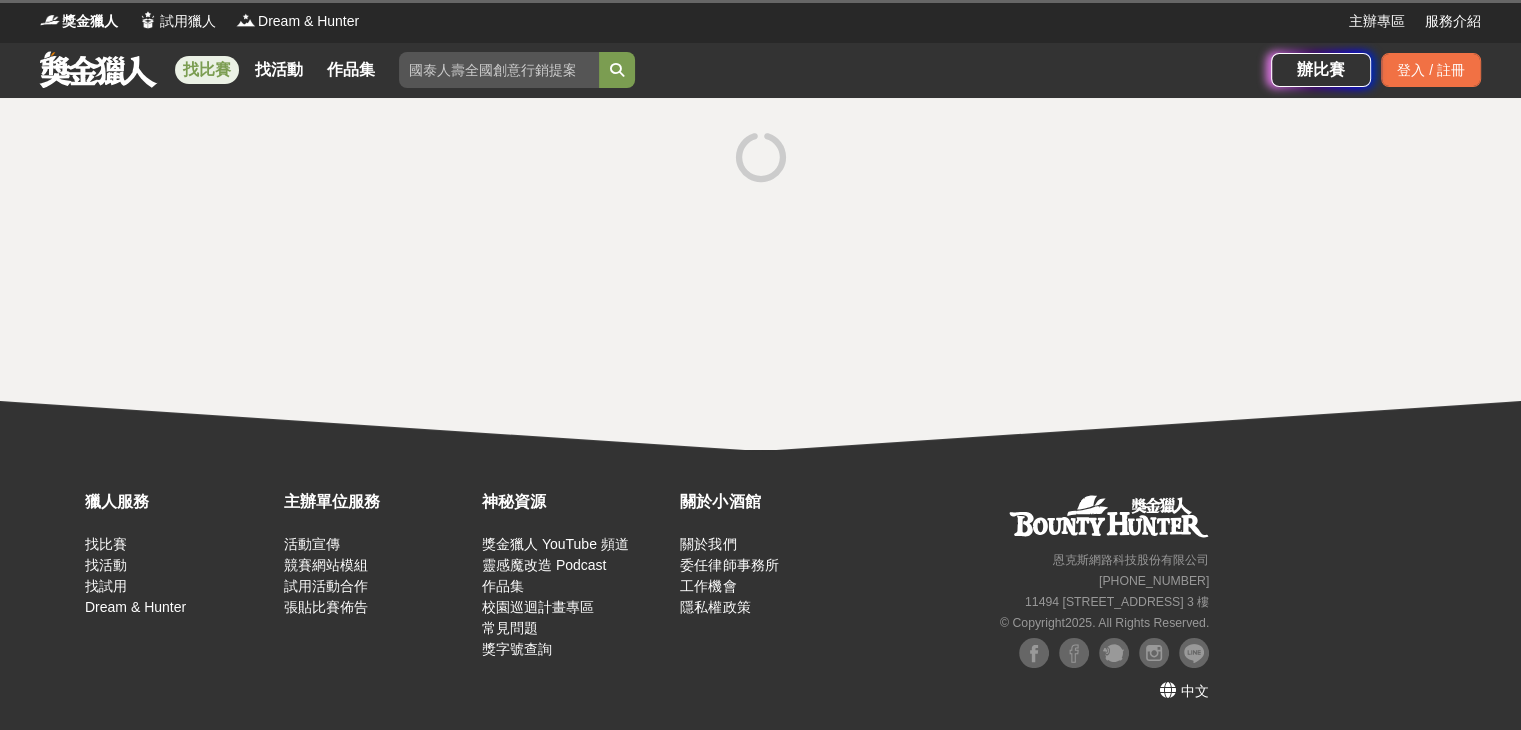 scroll, scrollTop: 0, scrollLeft: 0, axis: both 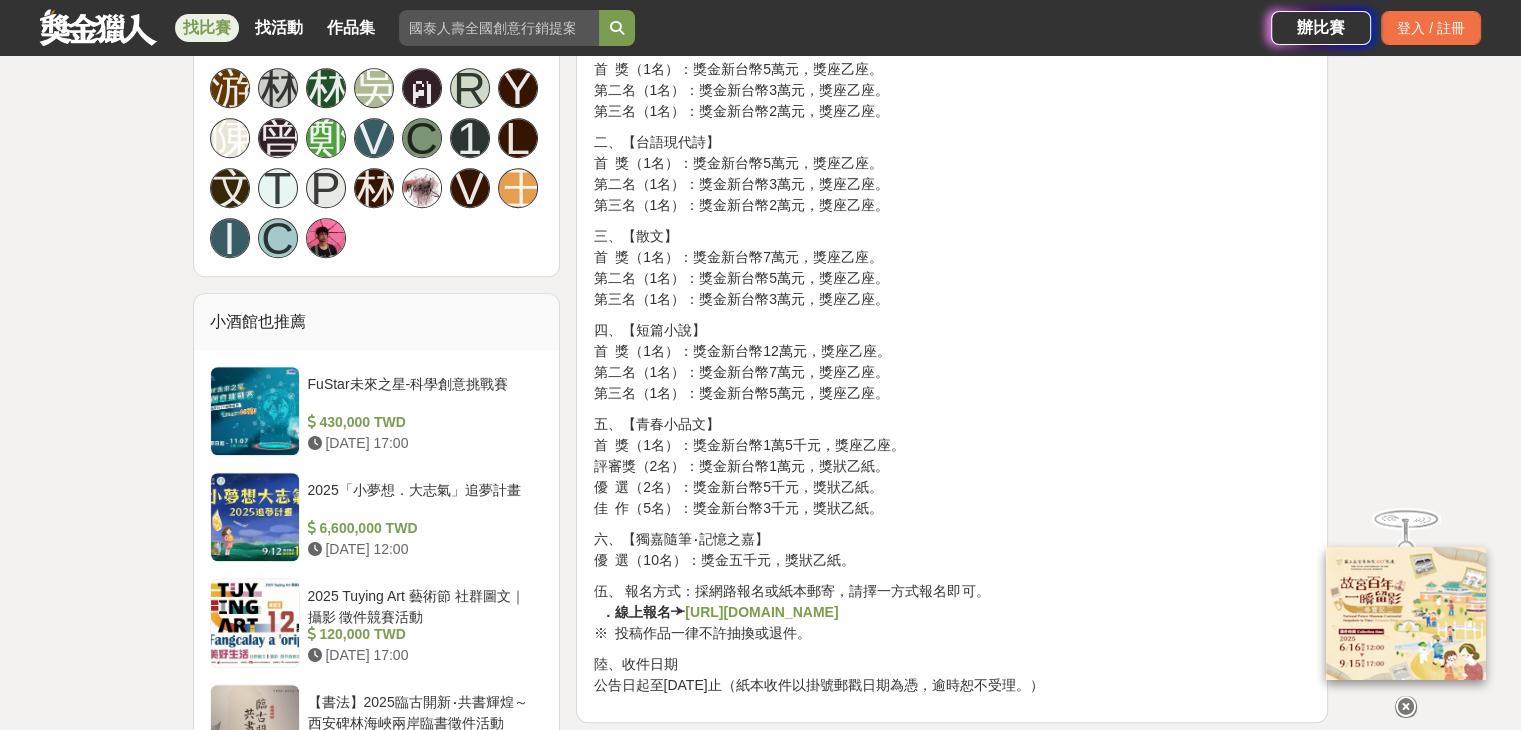 click on "https://forms.gle/qktdy48gR8Qavaci7" at bounding box center [761, 612] 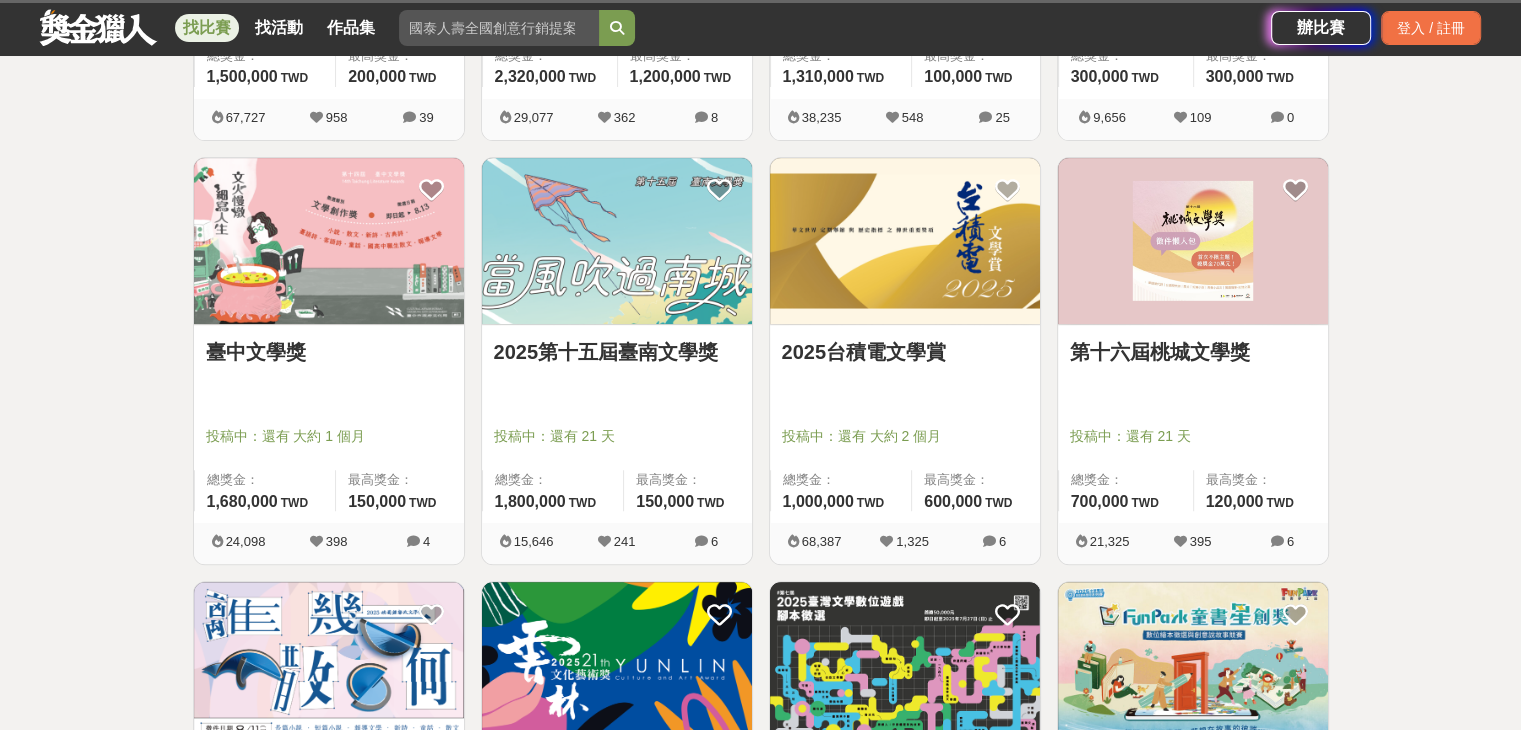 scroll, scrollTop: 692, scrollLeft: 0, axis: vertical 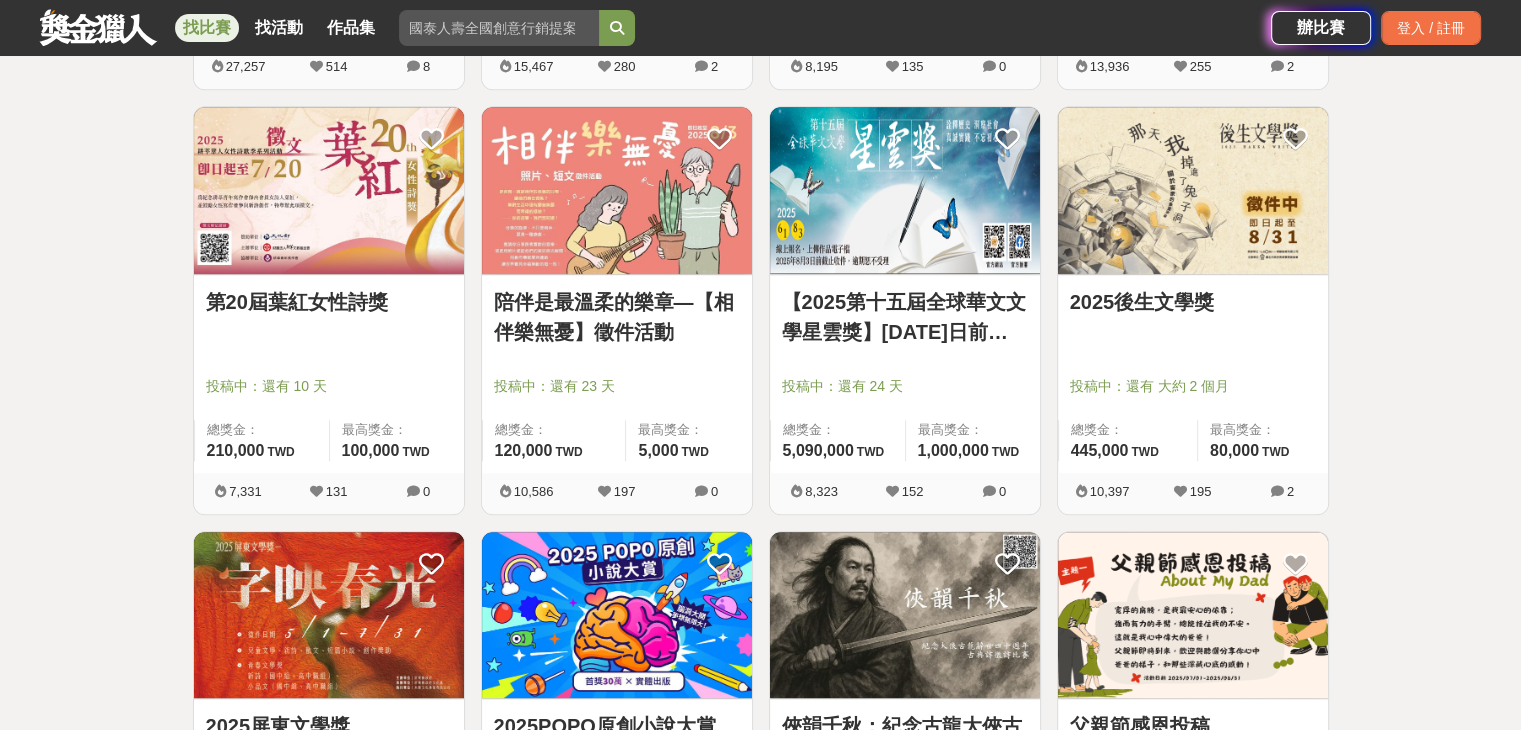 click at bounding box center [1193, 190] 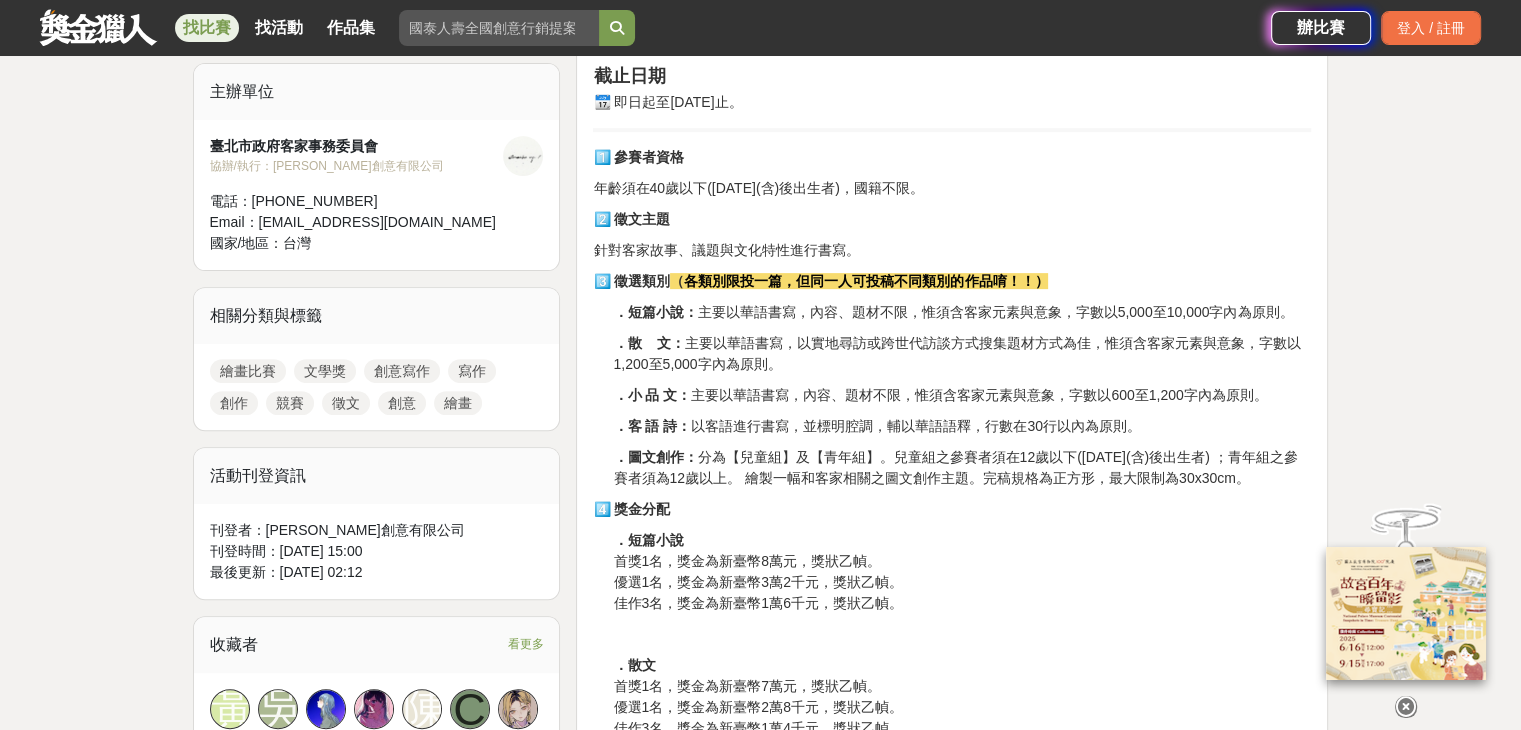 scroll, scrollTop: 659, scrollLeft: 0, axis: vertical 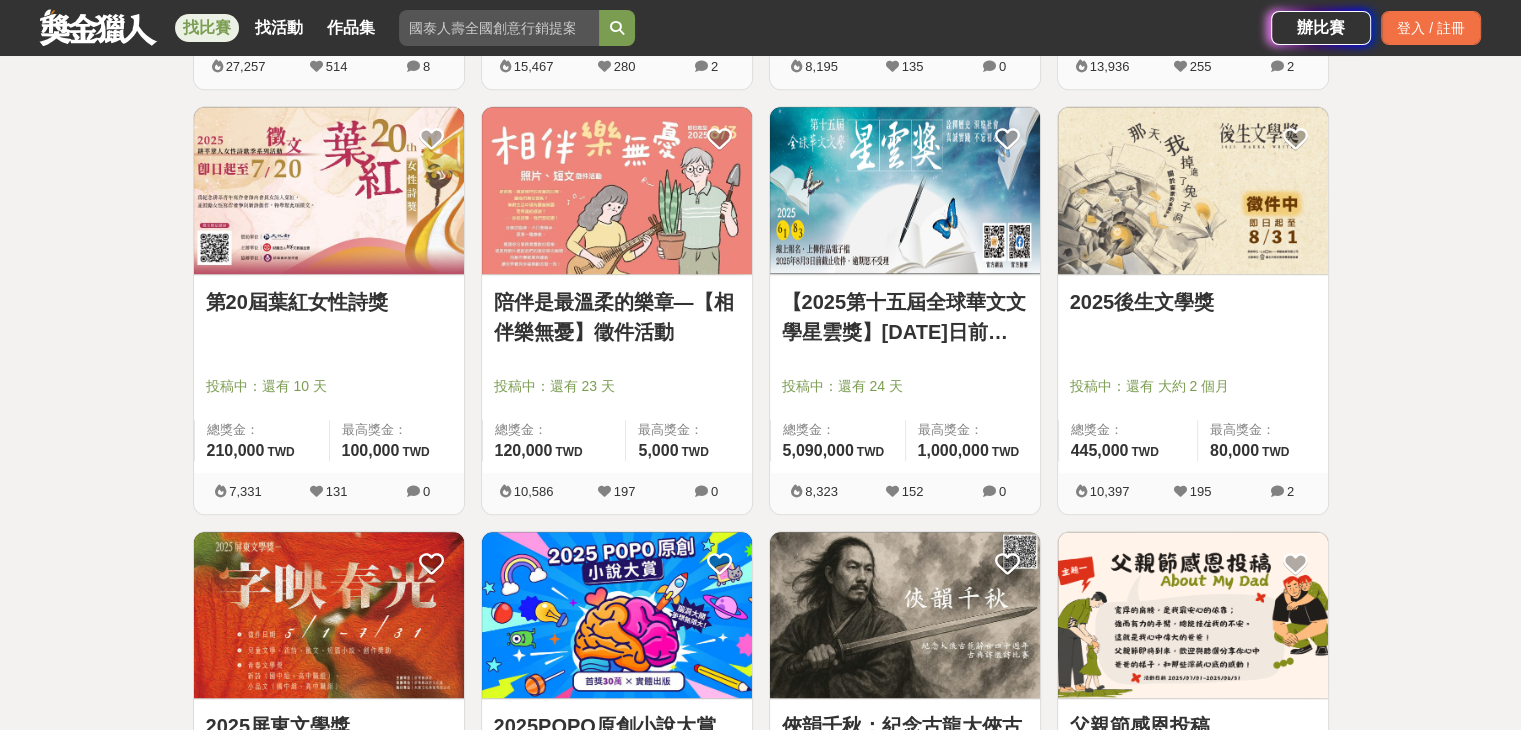 click on "【2025第十五屆全球華文文學星雲獎】[DATE]日前線上報名即完成" at bounding box center (905, 317) 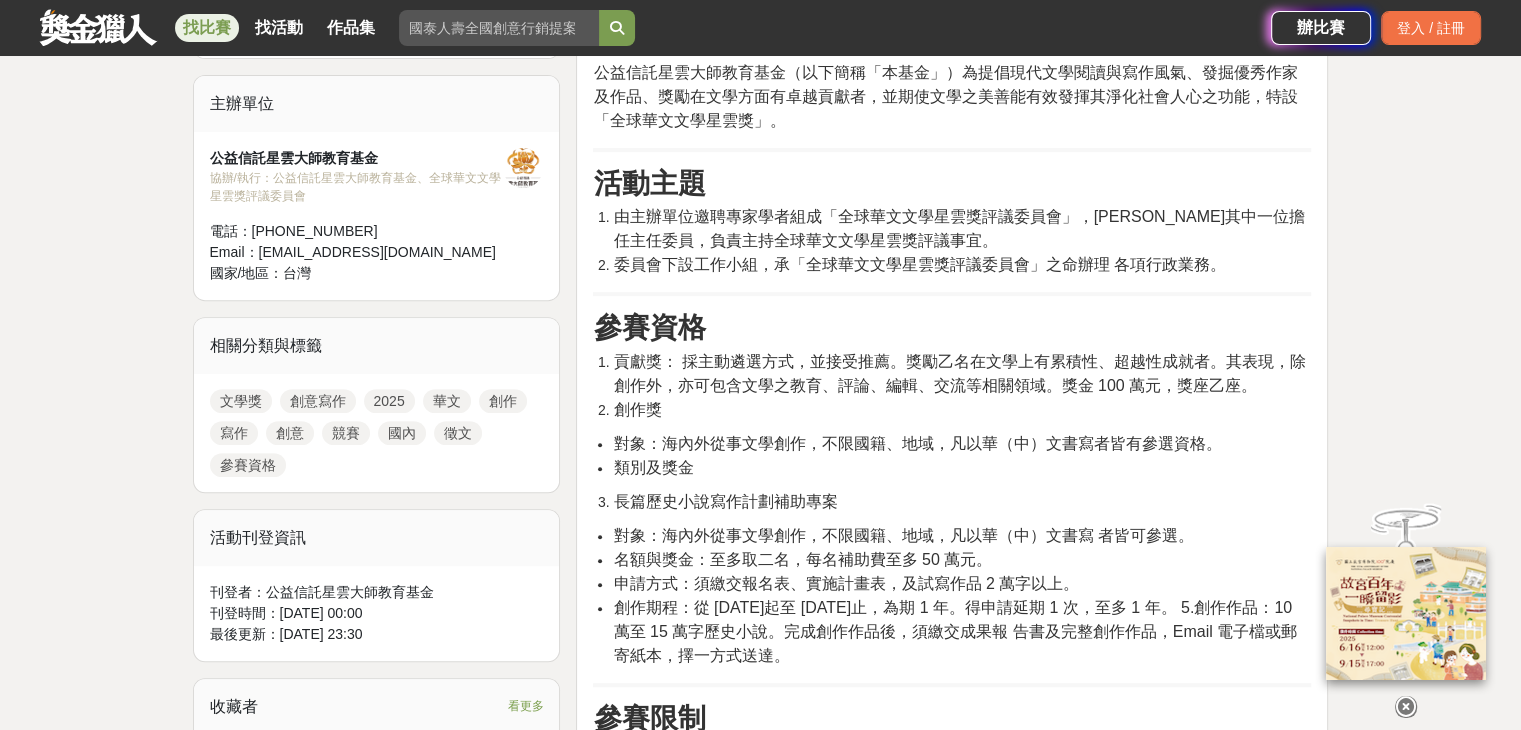 scroll, scrollTop: 736, scrollLeft: 0, axis: vertical 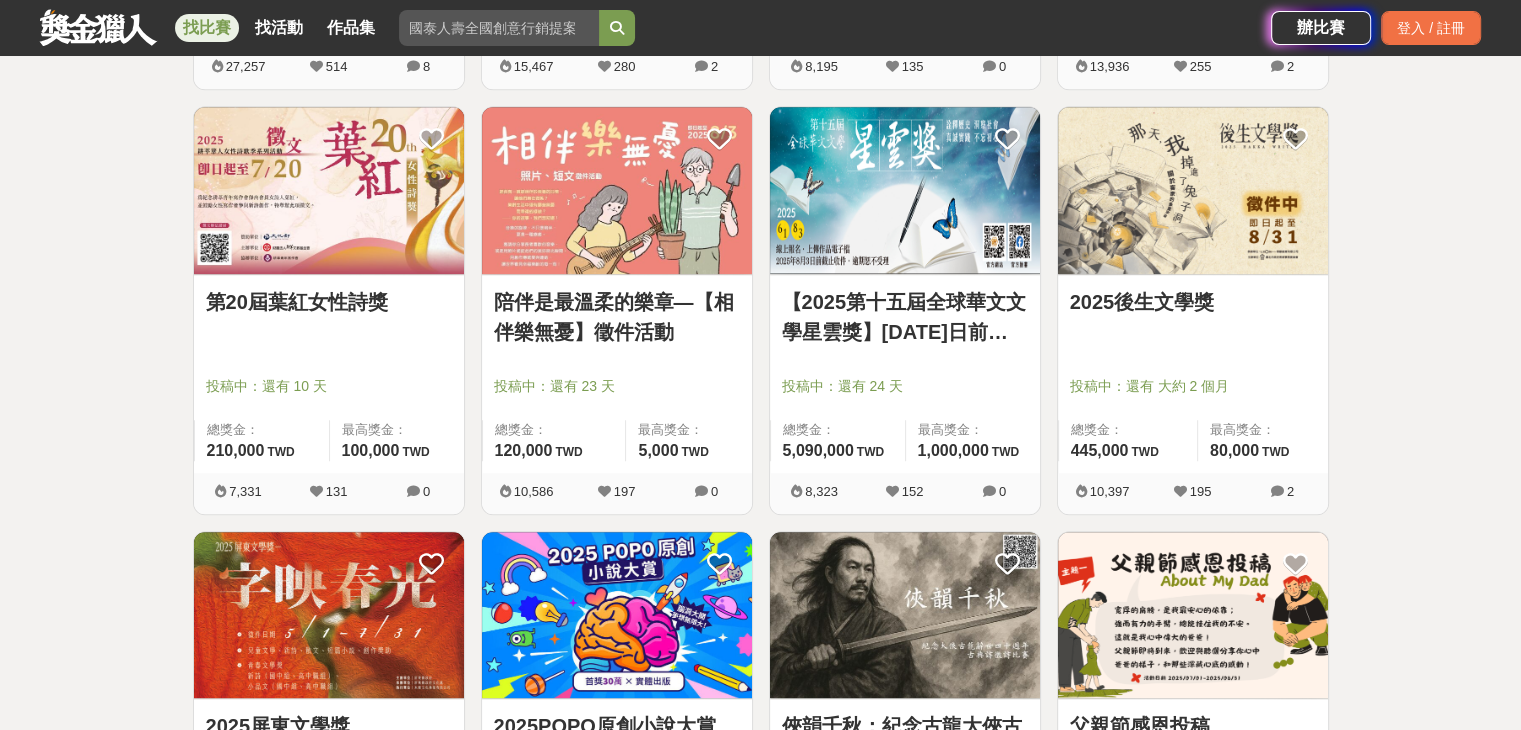 click at bounding box center [329, 190] 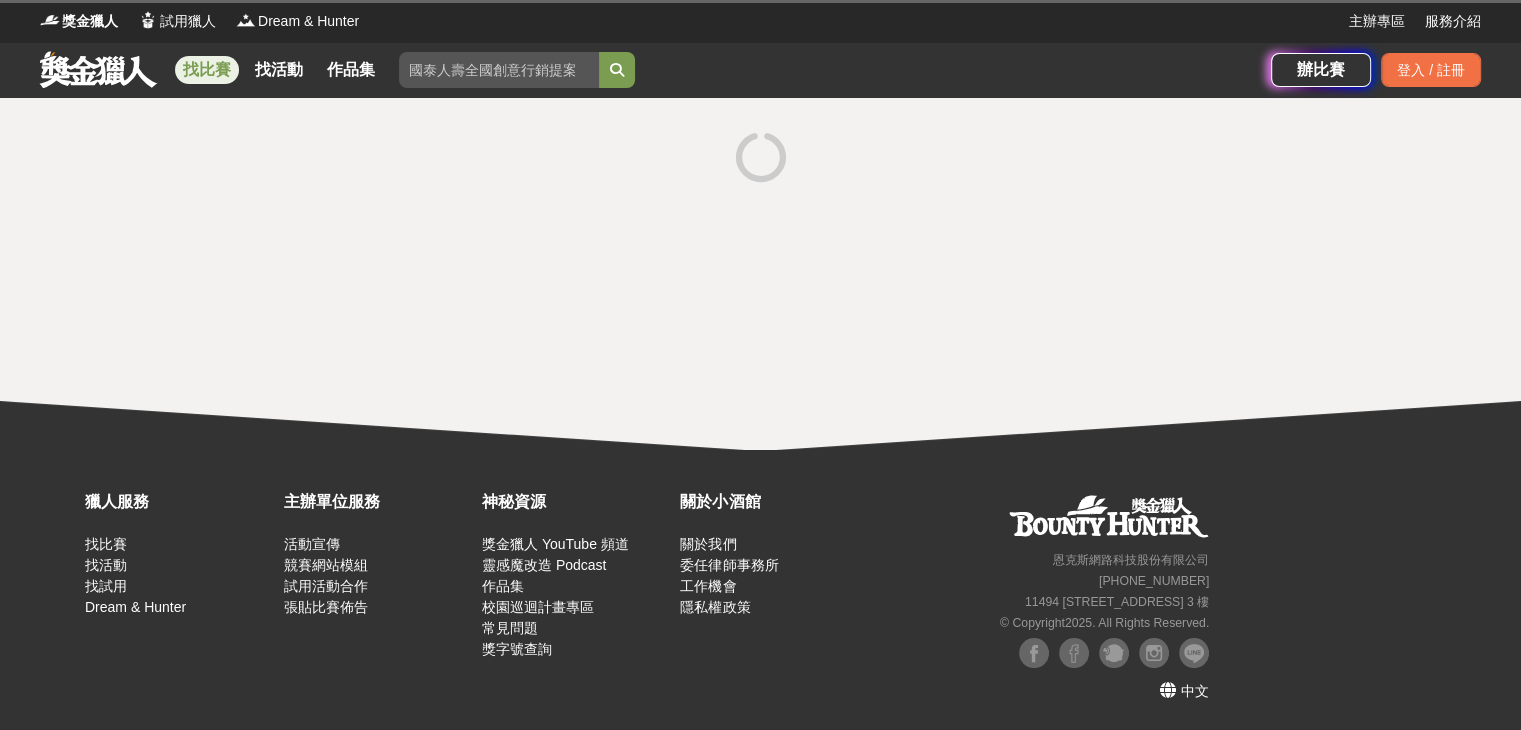 scroll, scrollTop: 0, scrollLeft: 0, axis: both 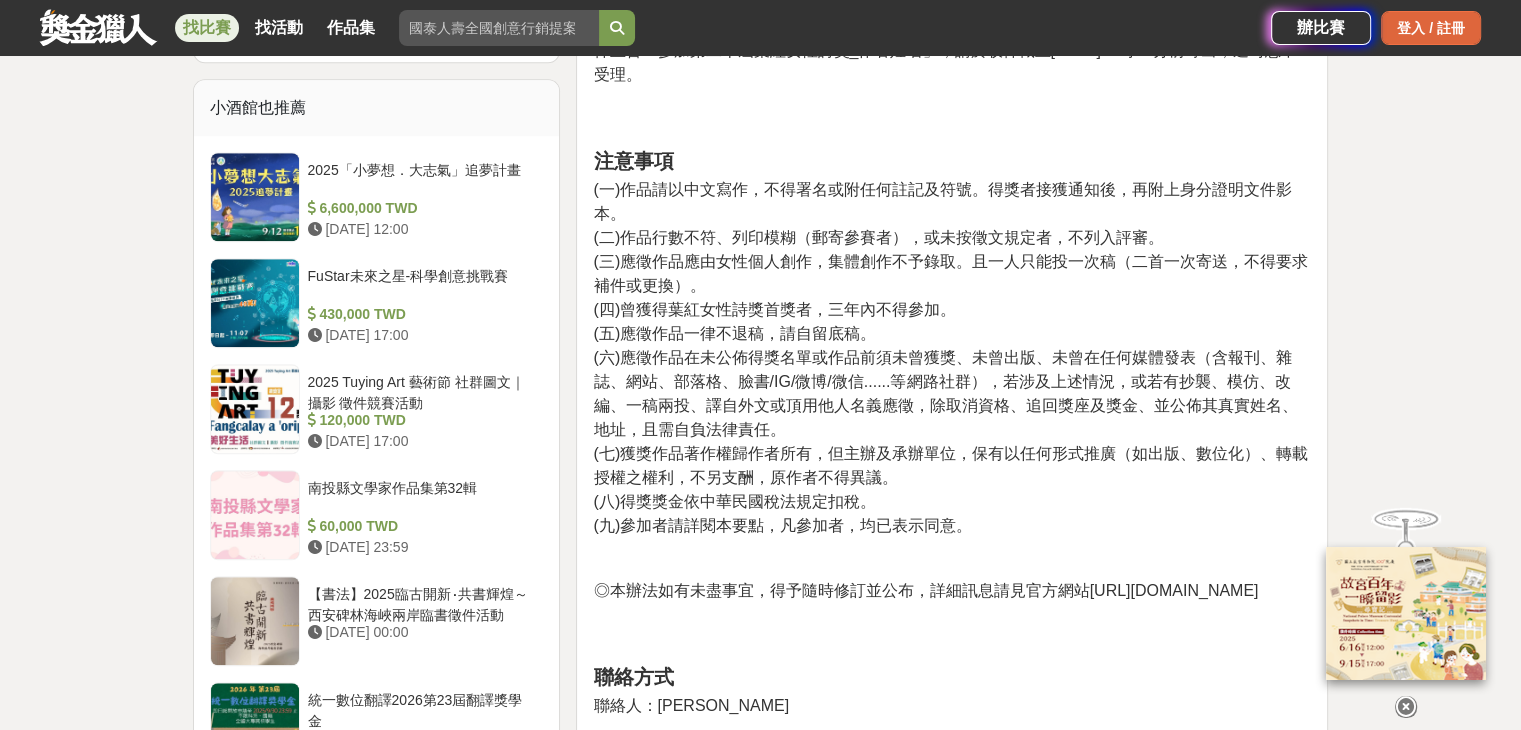 click on "登入 / 註冊" at bounding box center (1431, 28) 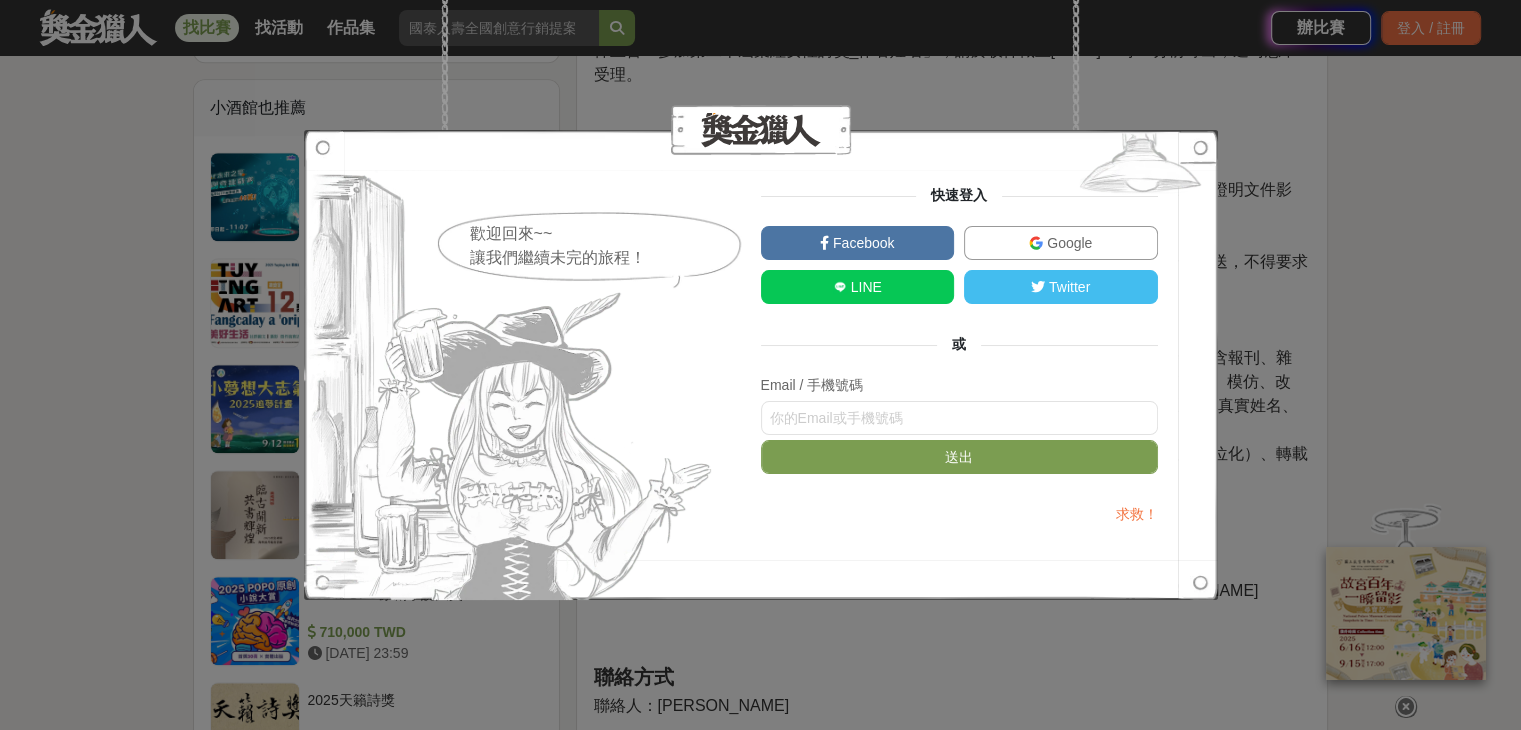 click on "歡迎回來~~ 讓我們繼續未完的旅程！ 快速登入   Facebook   Google   LINE   Twitter 或 Email / 手機號碼 送出 求救！" at bounding box center [760, 365] 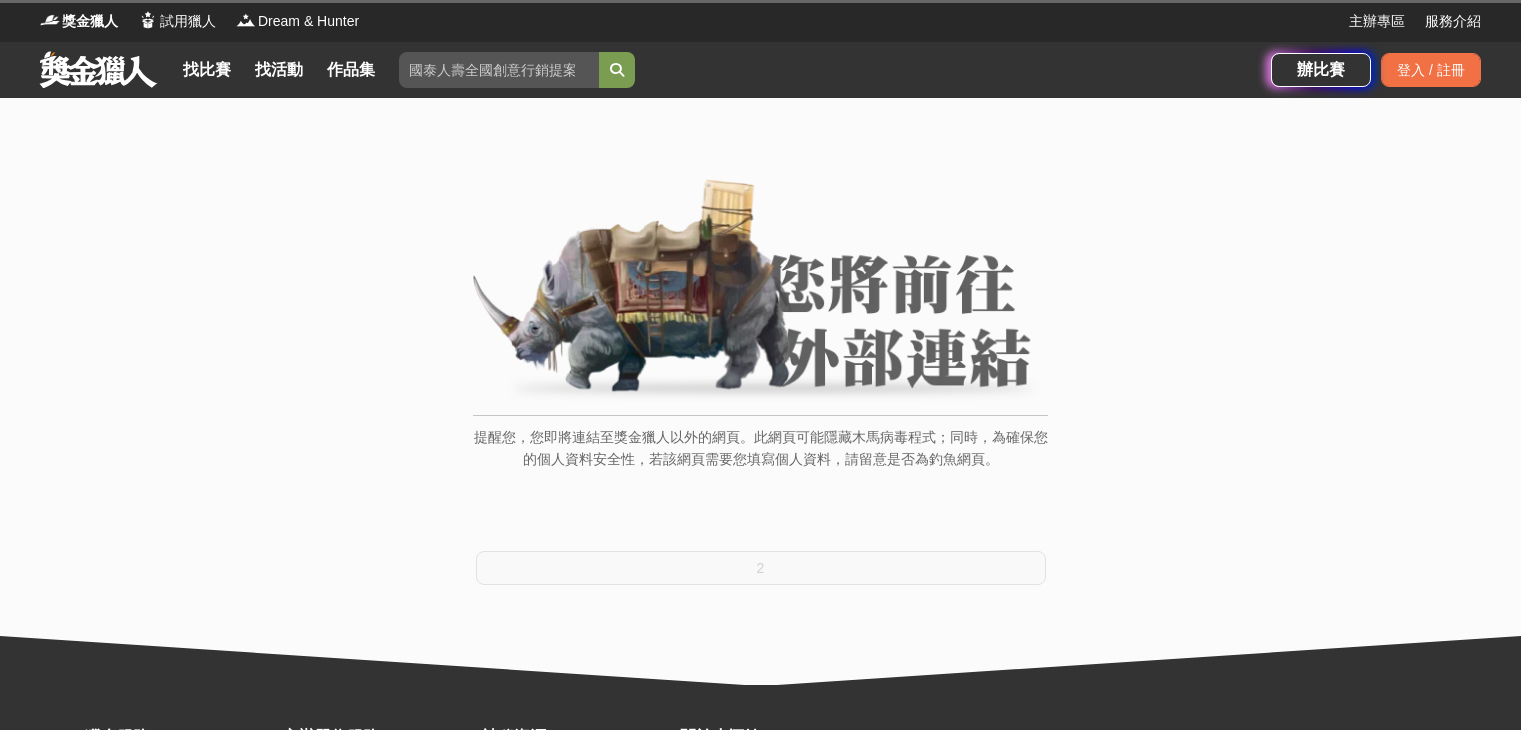 scroll, scrollTop: 0, scrollLeft: 0, axis: both 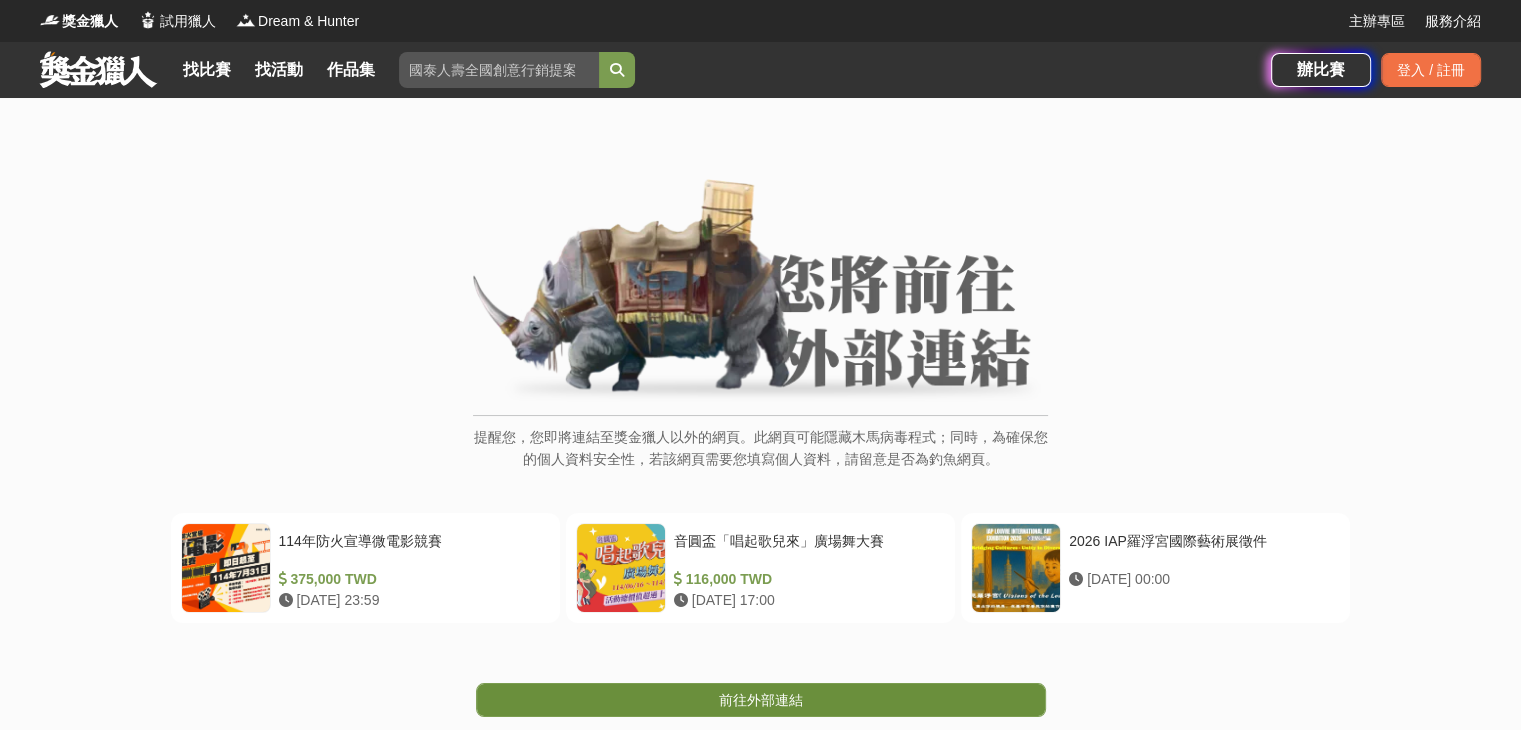 click on "前往外部連結" at bounding box center [761, 700] 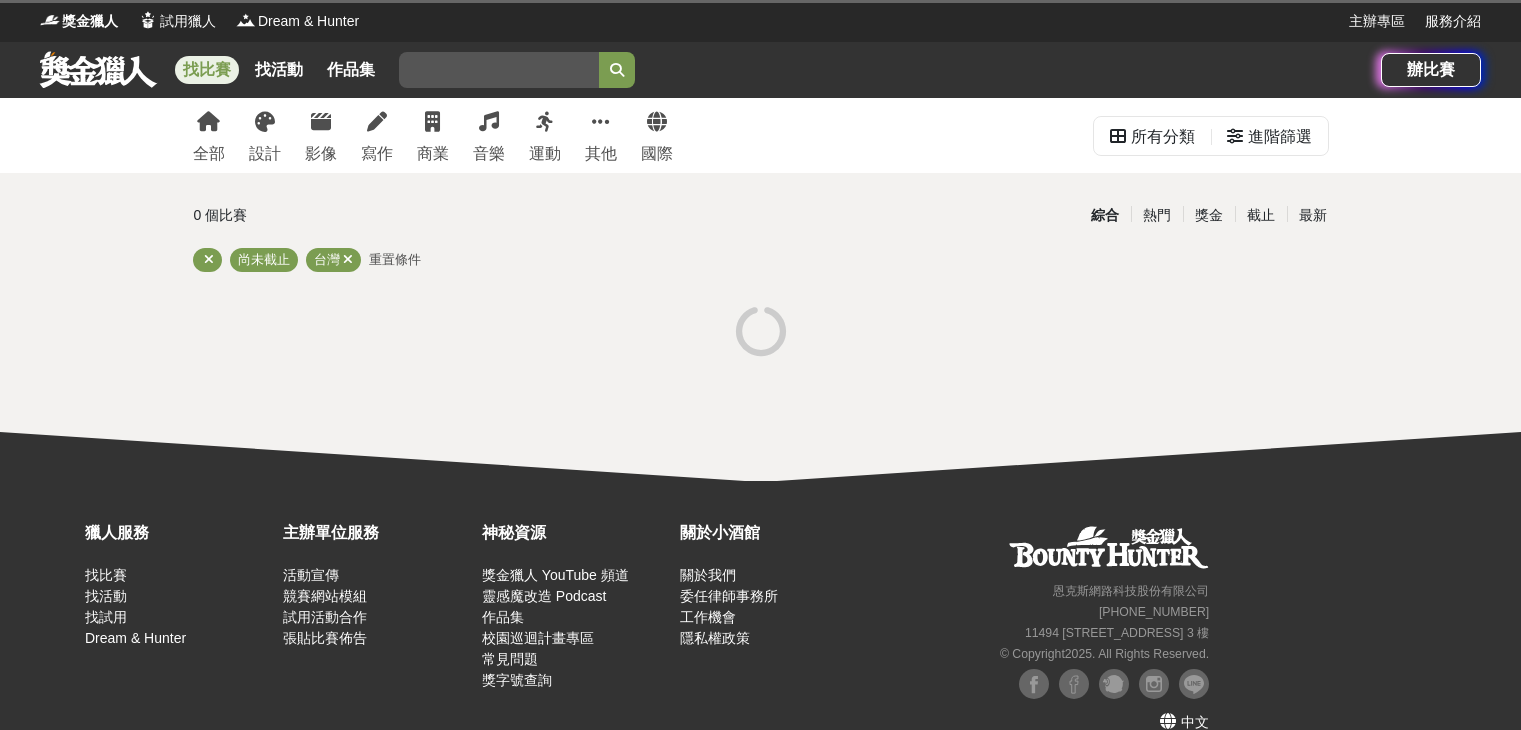 scroll, scrollTop: 0, scrollLeft: 0, axis: both 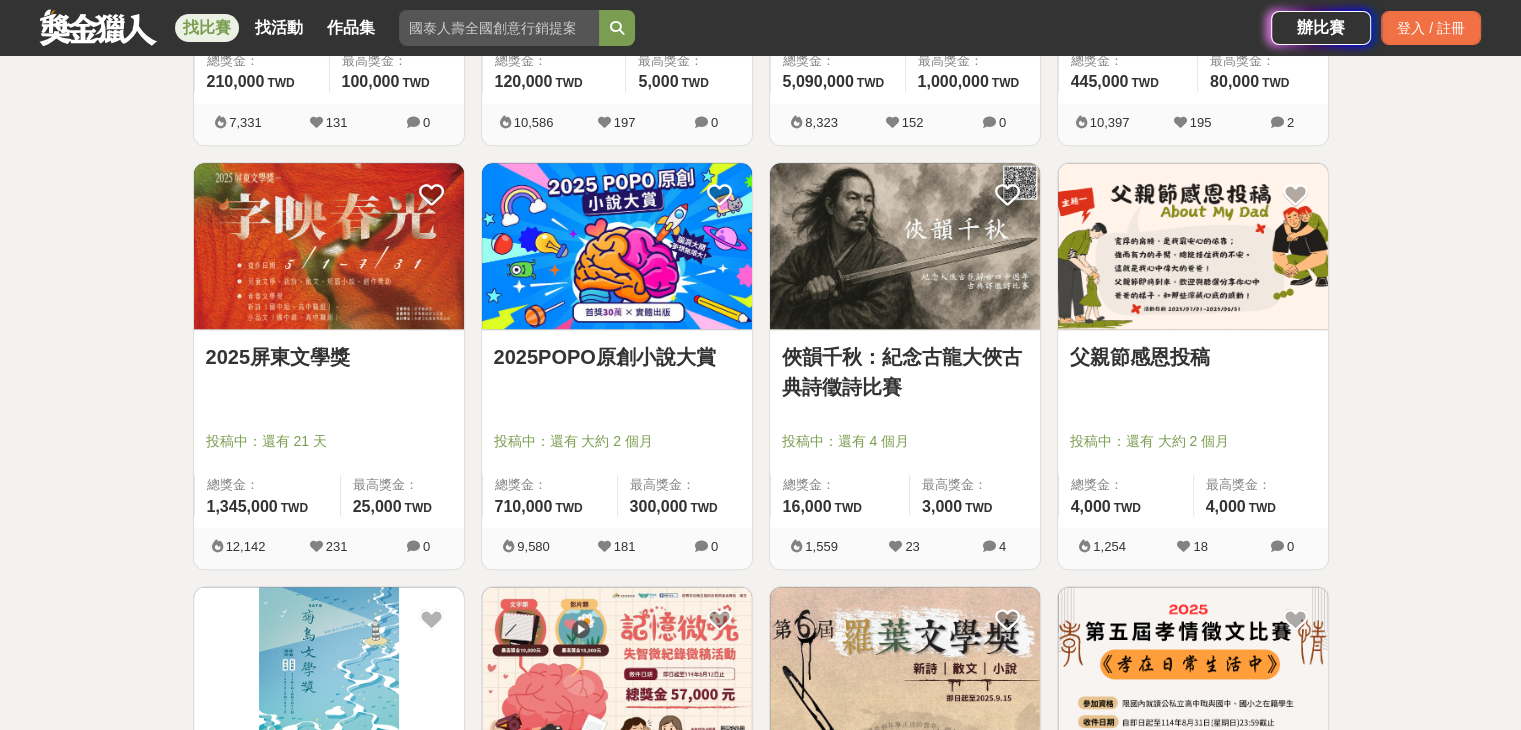 click at bounding box center [329, 246] 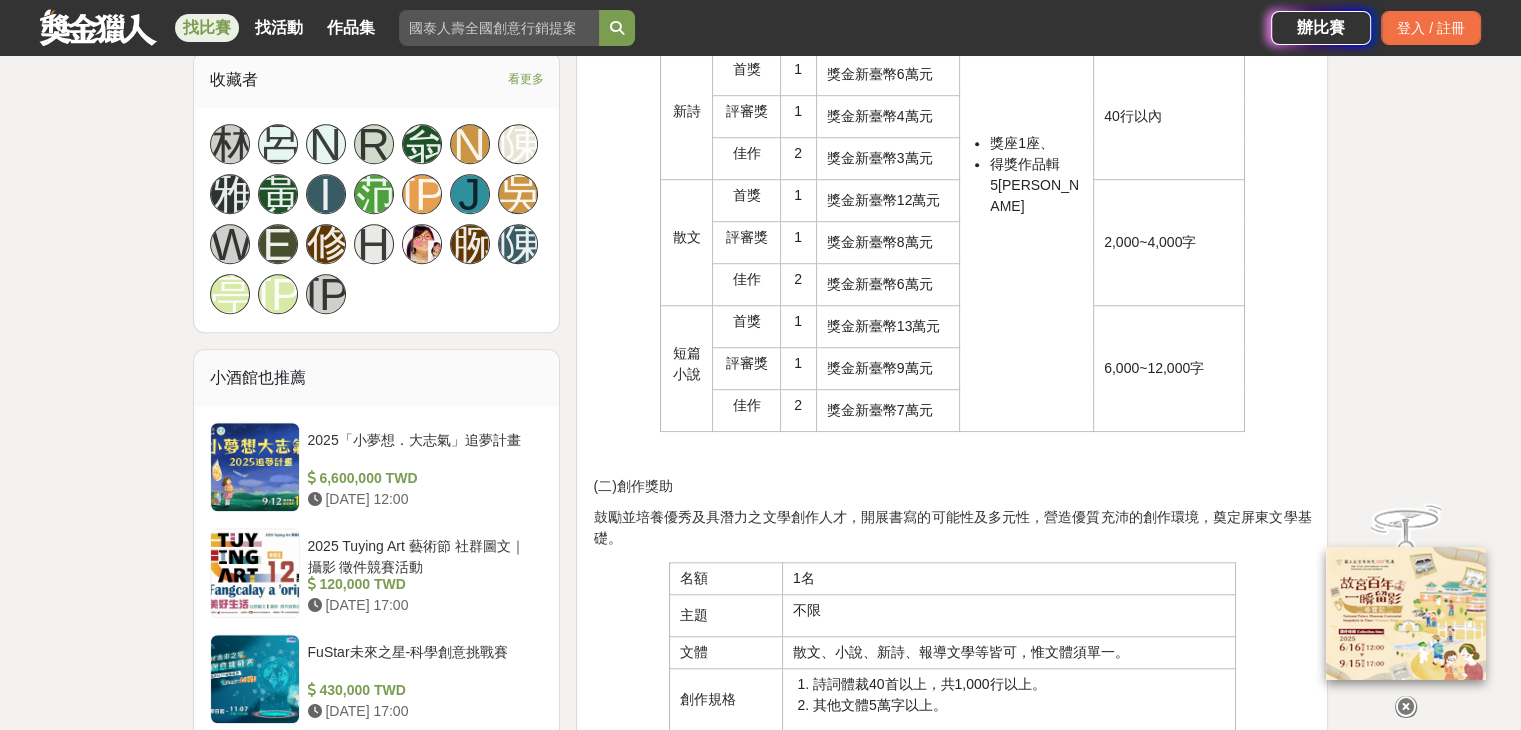 scroll, scrollTop: 1684, scrollLeft: 0, axis: vertical 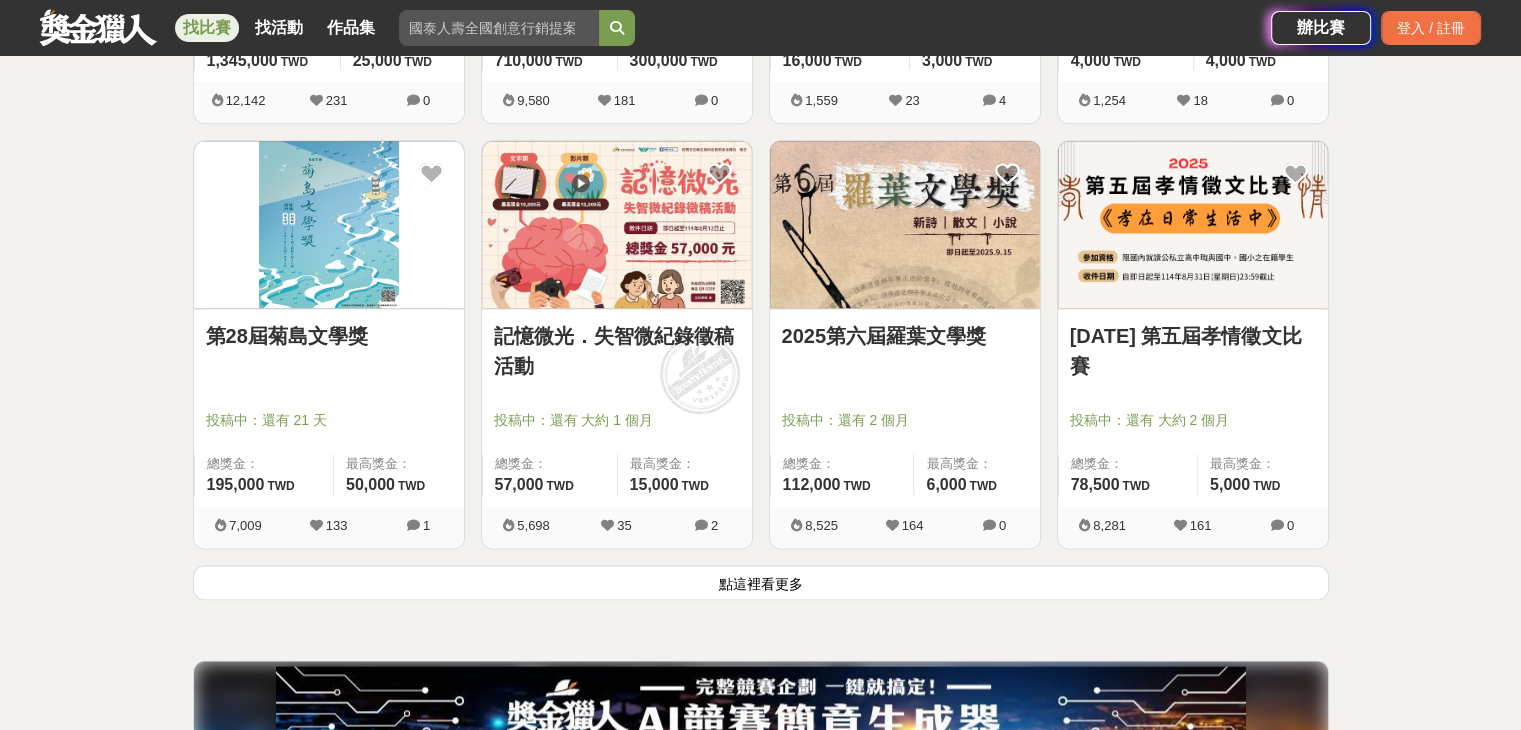click on "點這裡看更多" at bounding box center (761, 582) 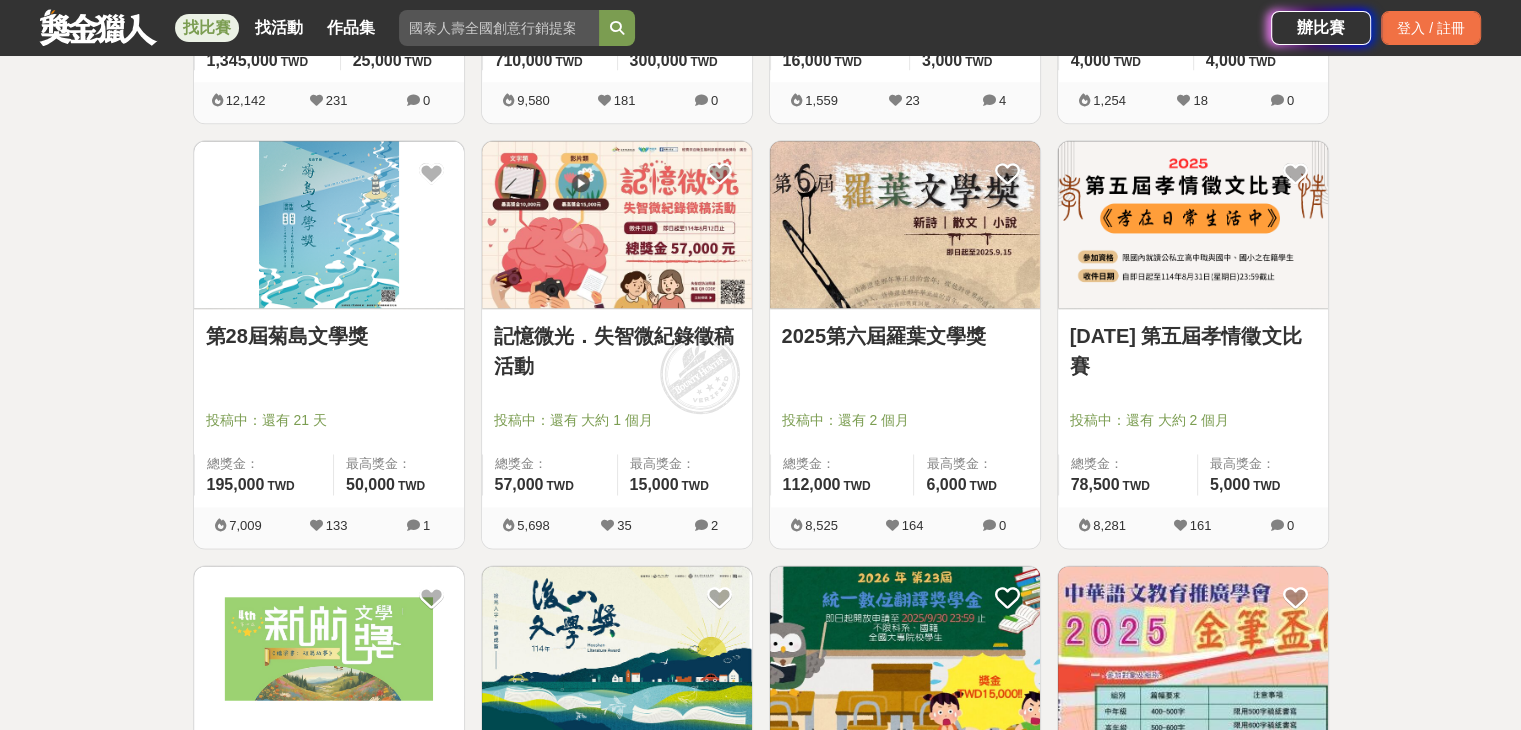 click at bounding box center [329, 224] 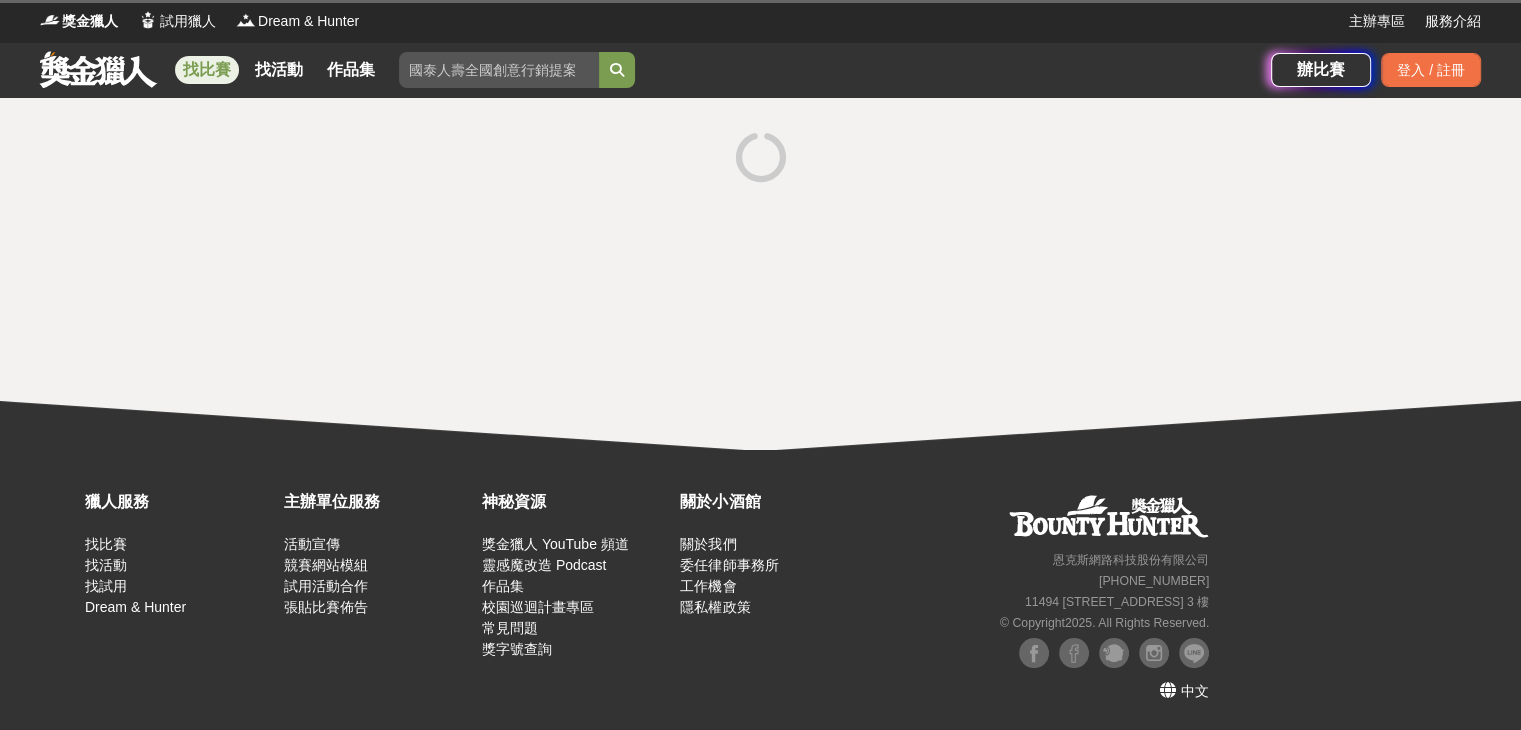 scroll, scrollTop: 0, scrollLeft: 0, axis: both 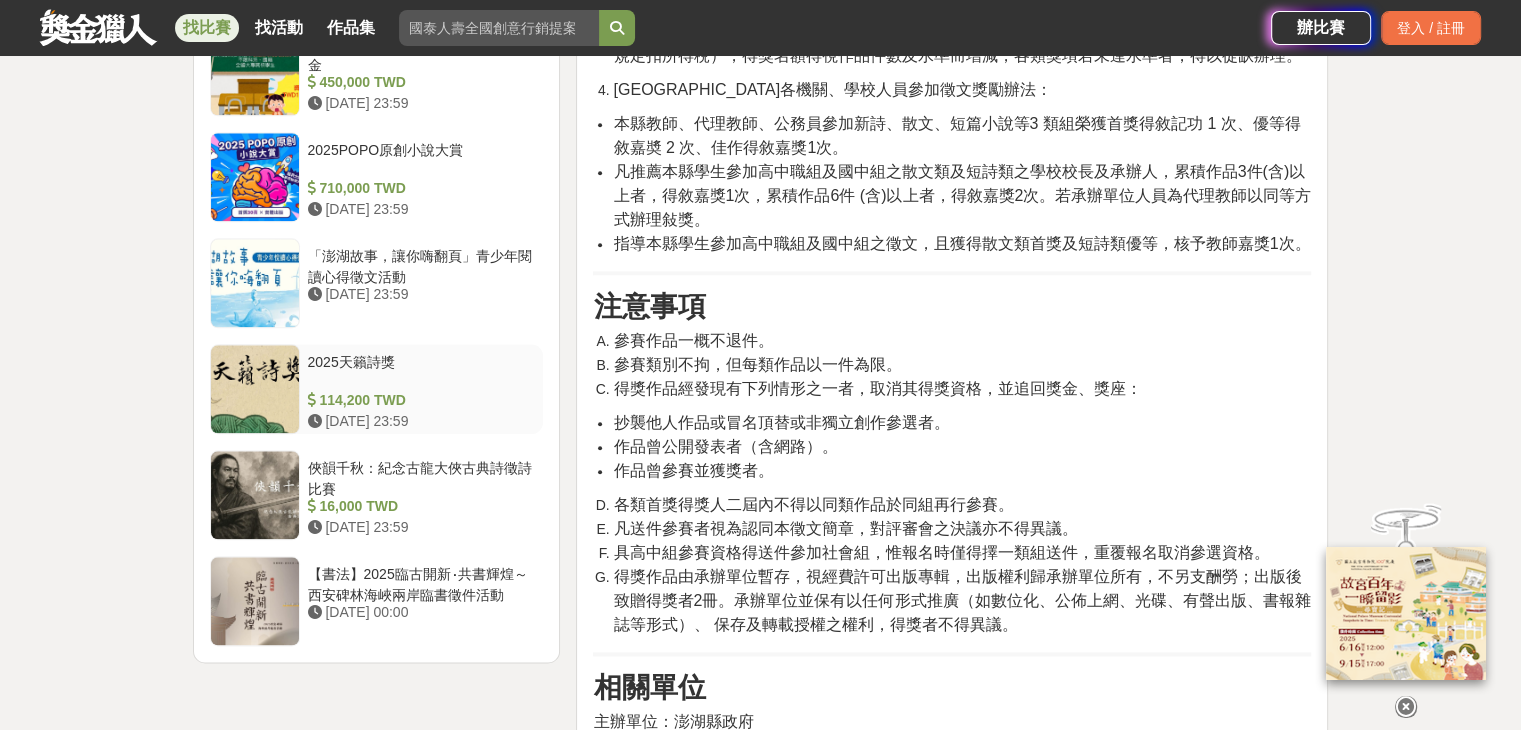 click on "2025天籟詩獎" at bounding box center [422, 371] 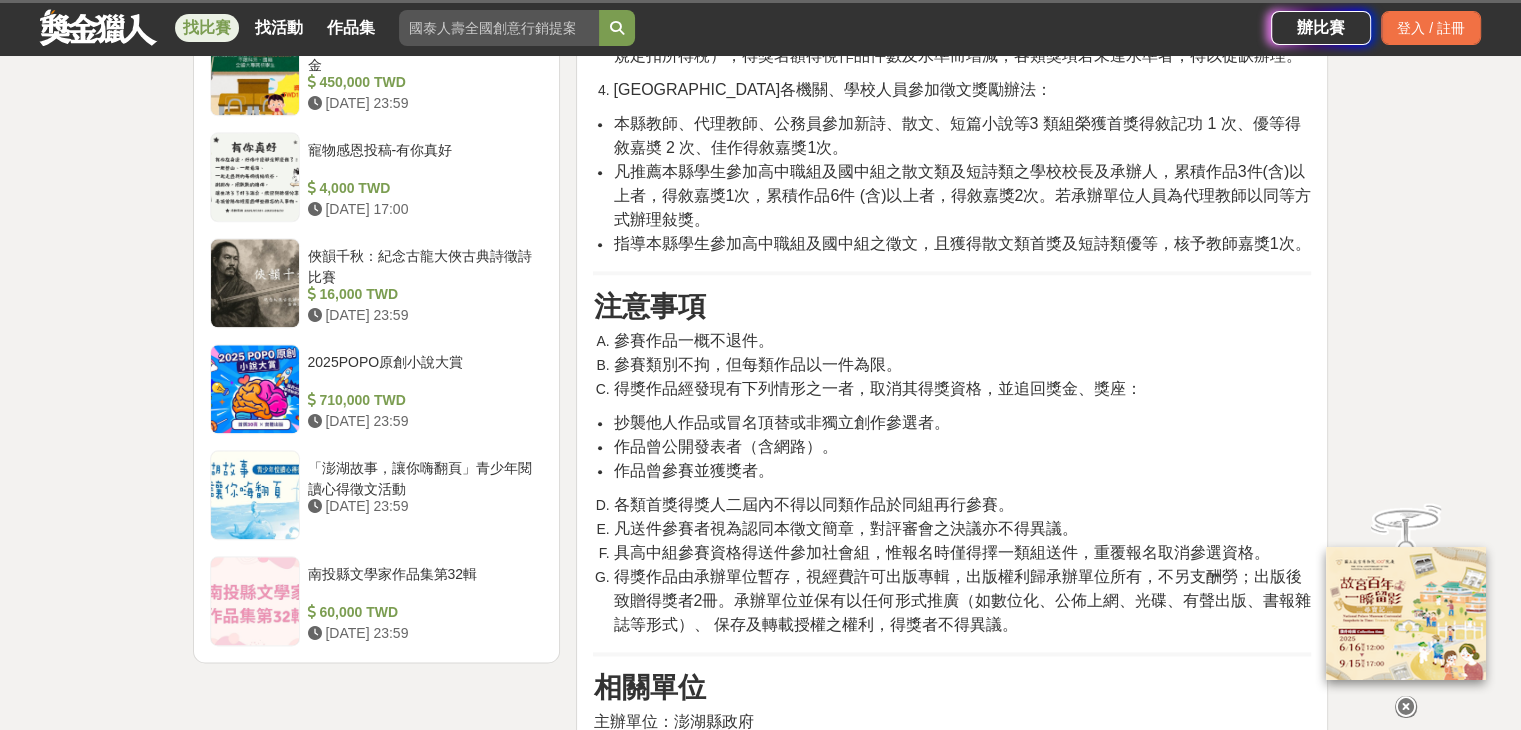 scroll, scrollTop: 2273, scrollLeft: 0, axis: vertical 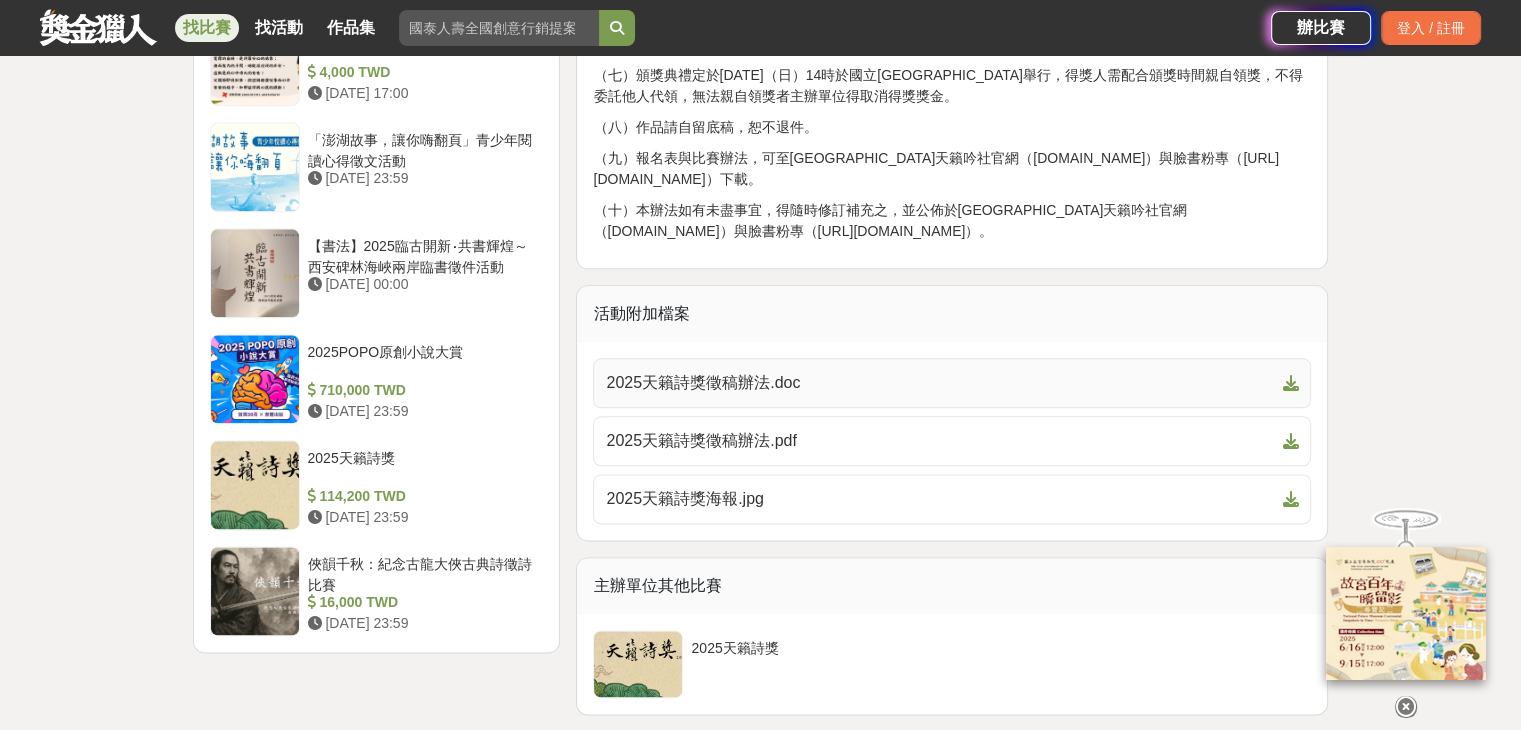 click on "2025天籟詩獎徵稿辦法.doc" at bounding box center (952, 383) 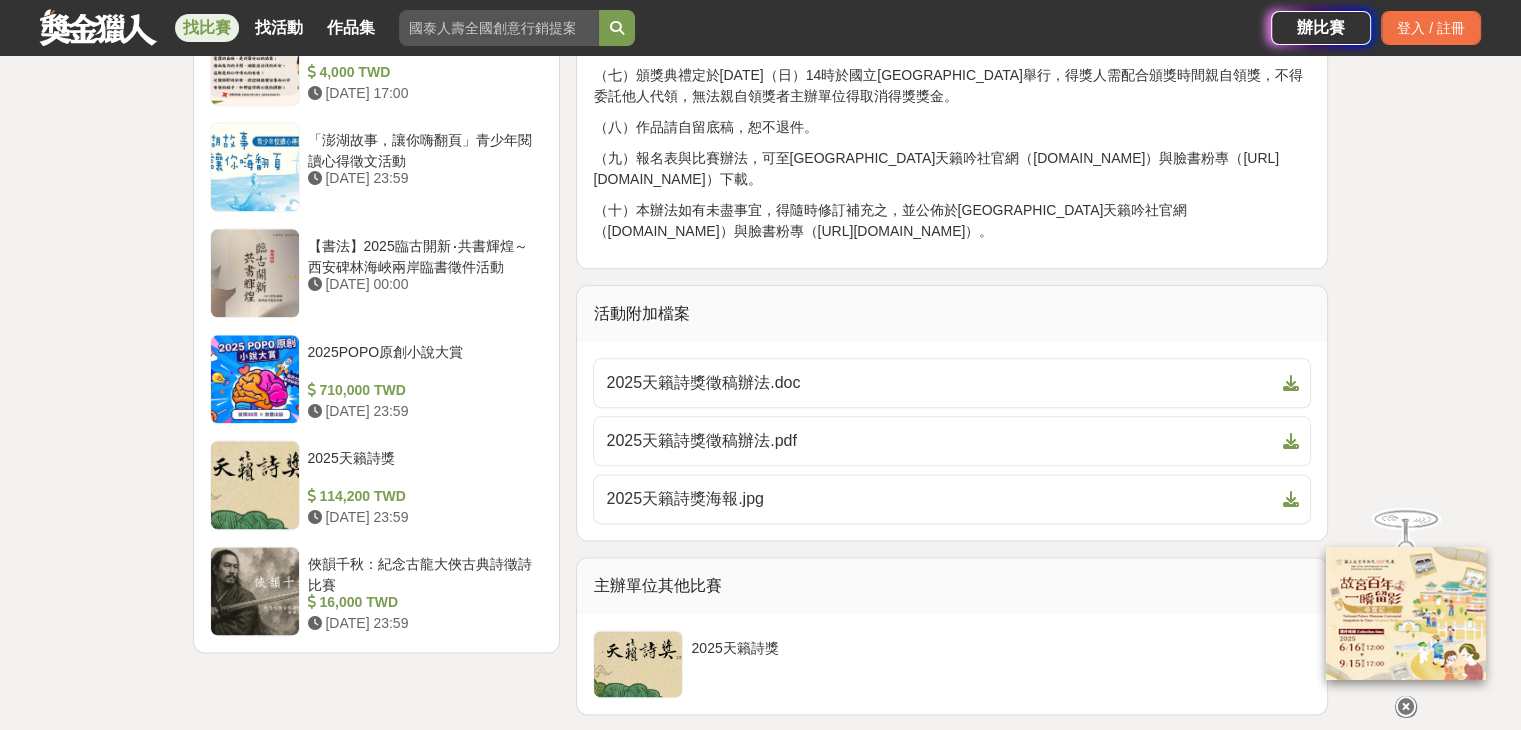 click at bounding box center [98, 27] 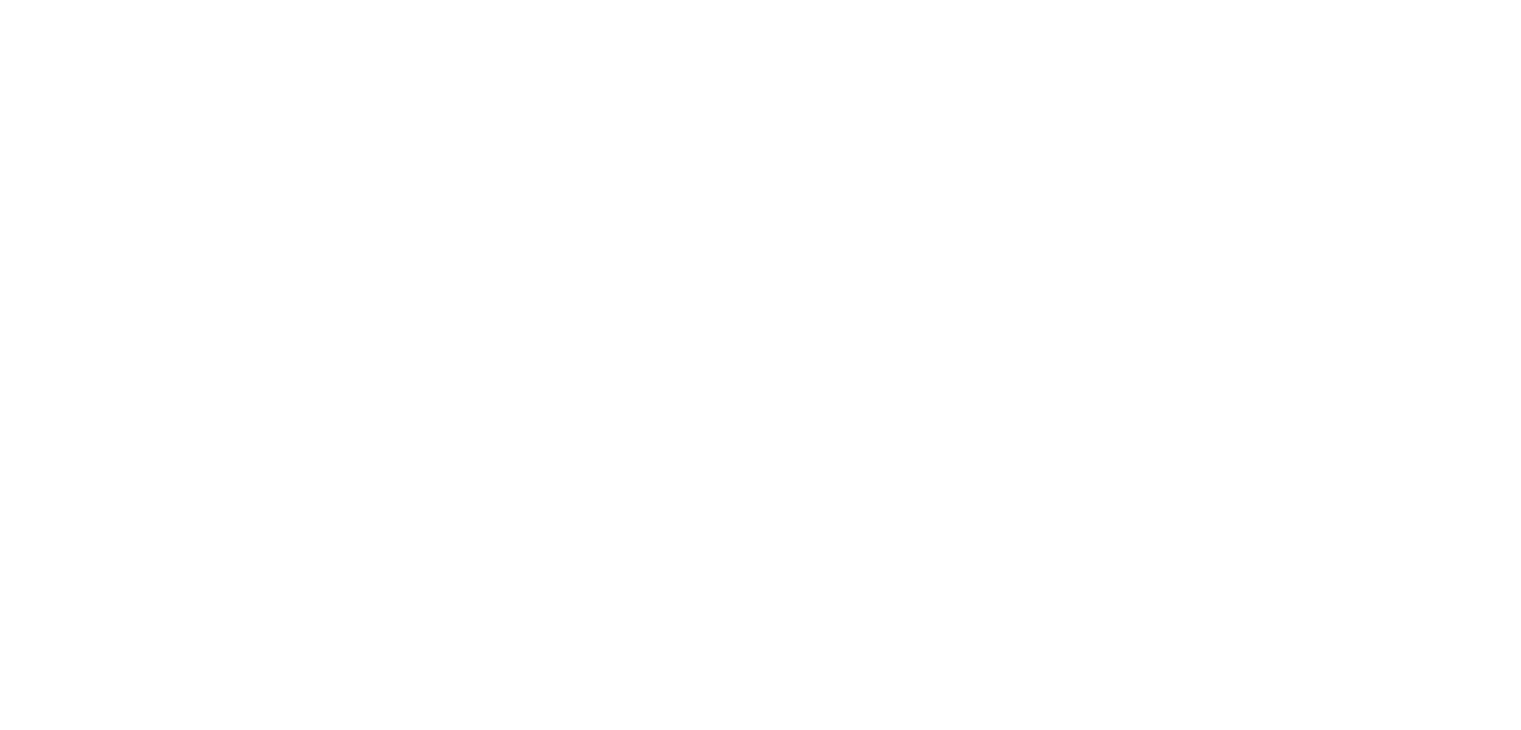 scroll, scrollTop: 0, scrollLeft: 0, axis: both 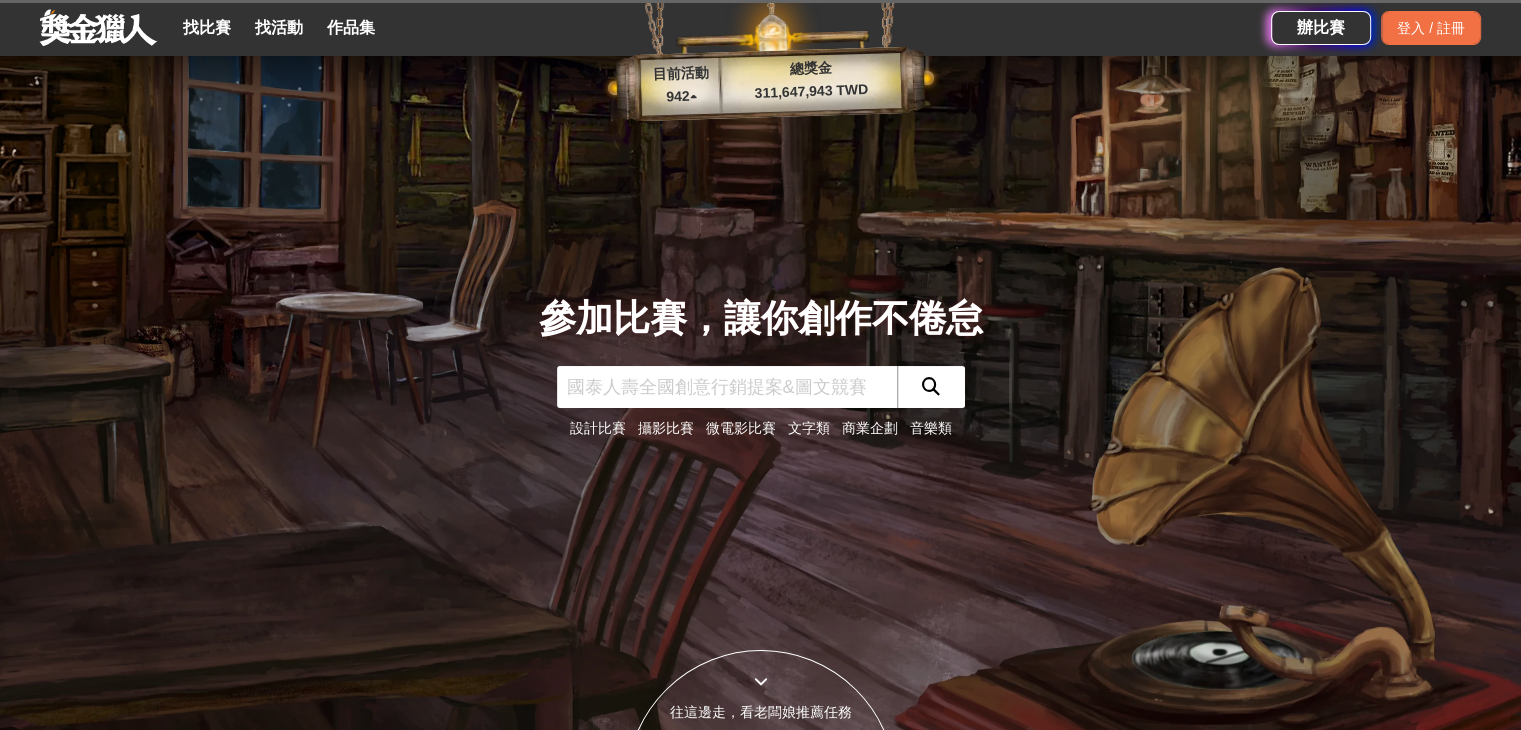 click on "文字類" at bounding box center [809, 428] 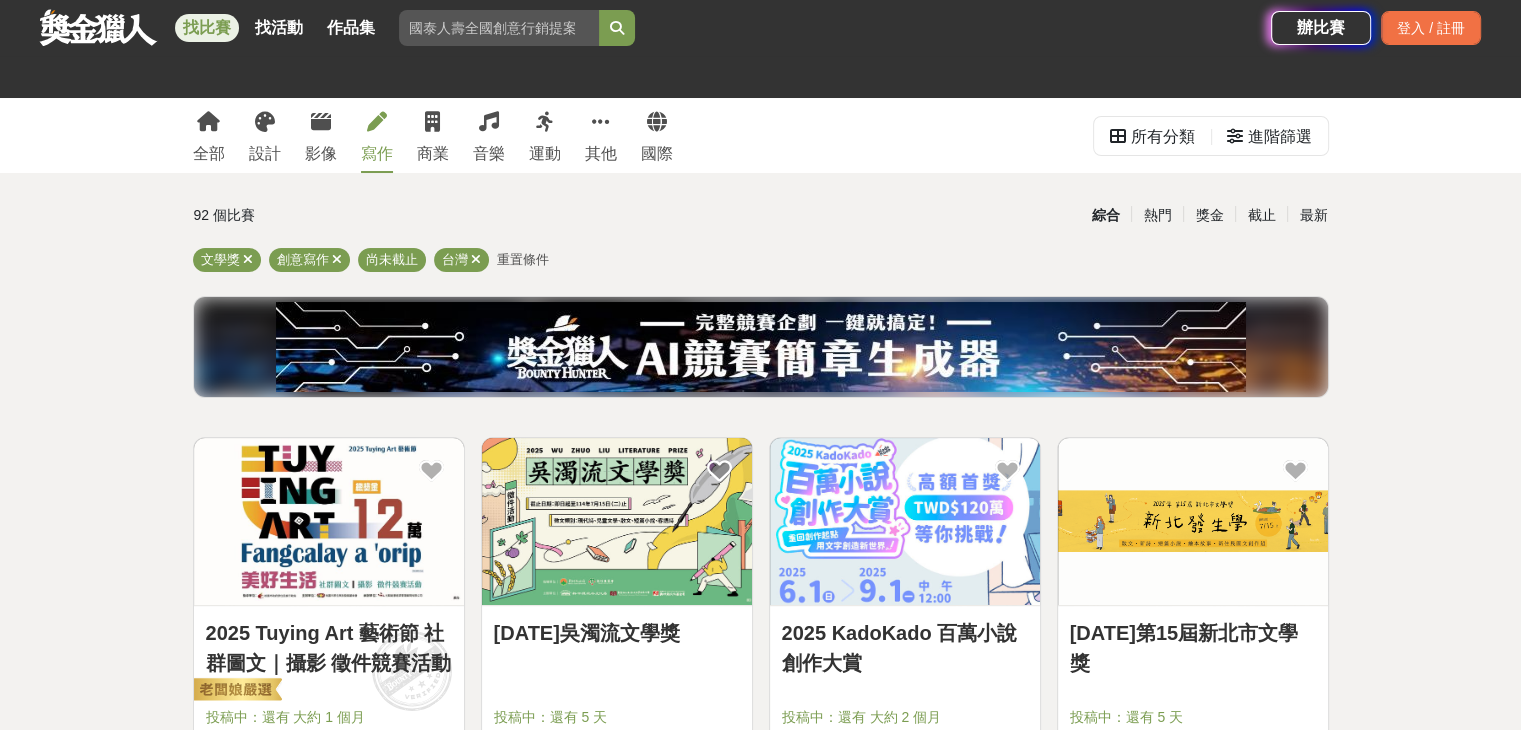 scroll, scrollTop: 339, scrollLeft: 0, axis: vertical 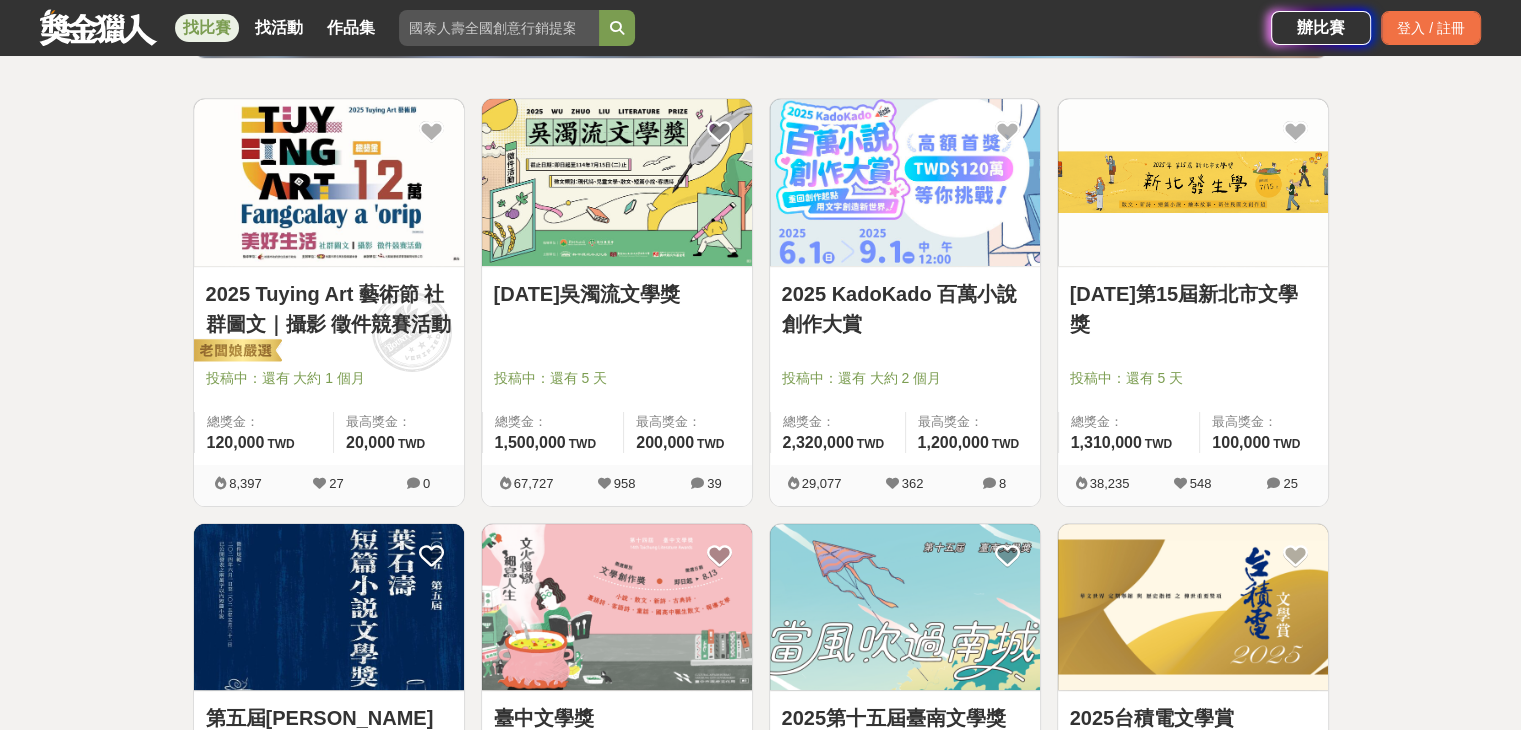 click at bounding box center [329, 182] 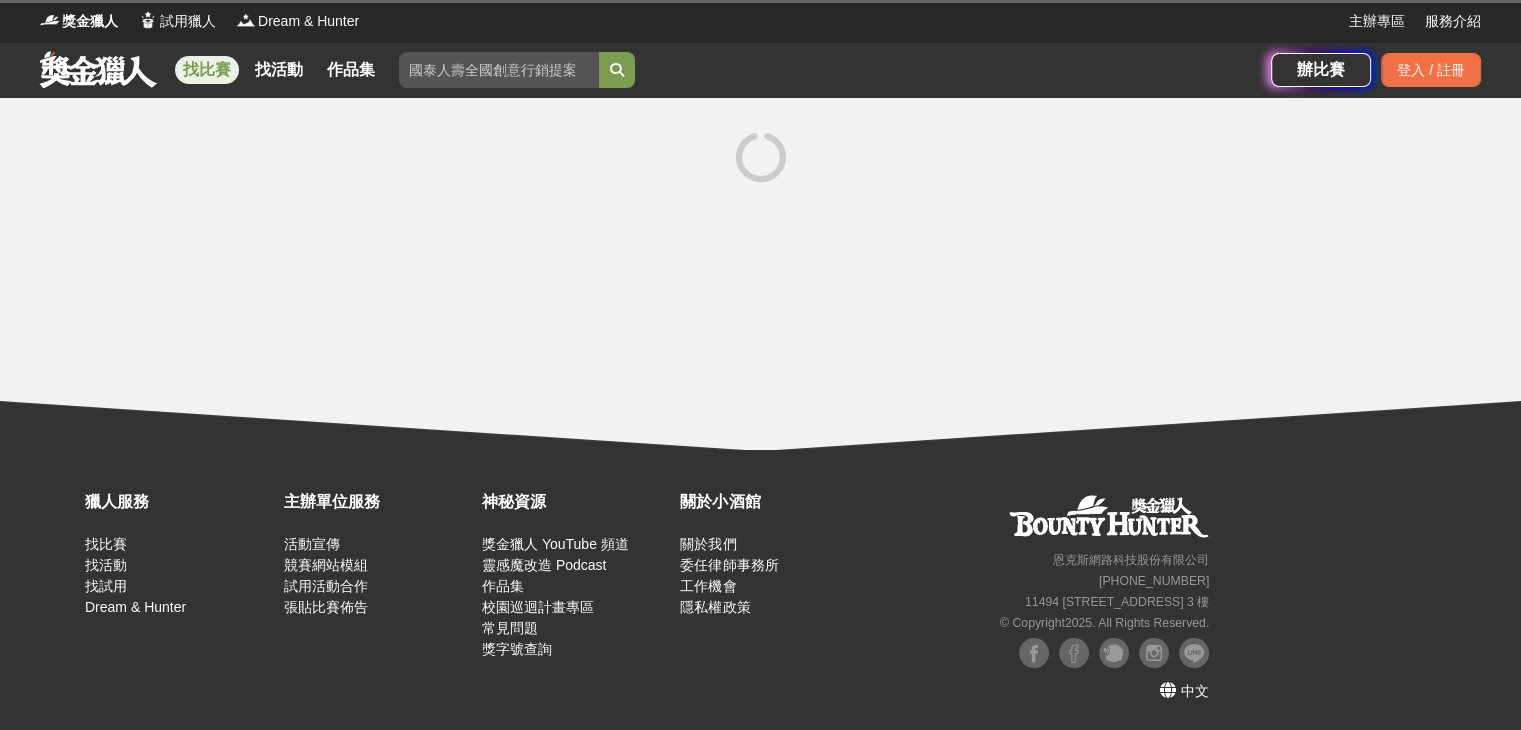 scroll, scrollTop: 0, scrollLeft: 0, axis: both 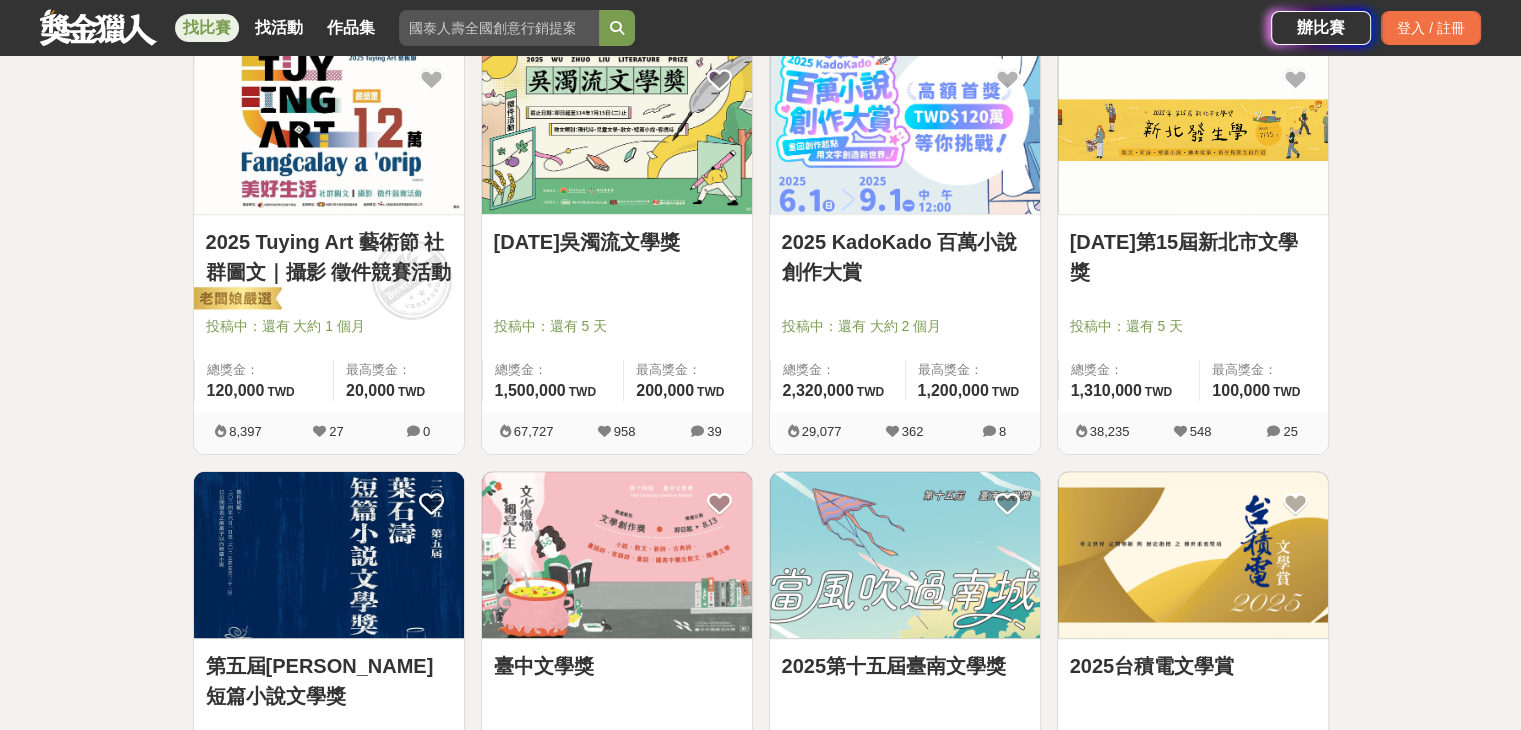 click at bounding box center [905, 130] 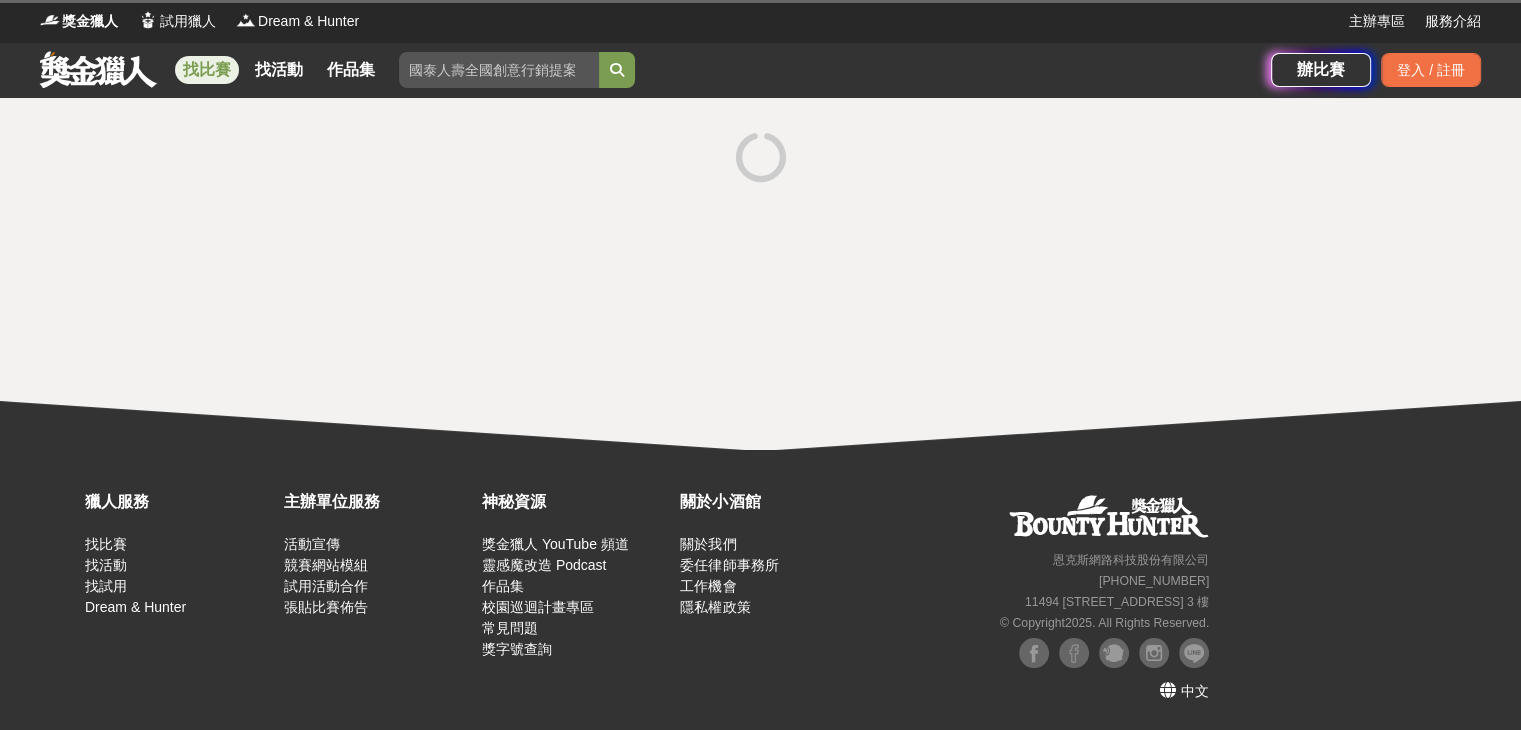scroll, scrollTop: 0, scrollLeft: 0, axis: both 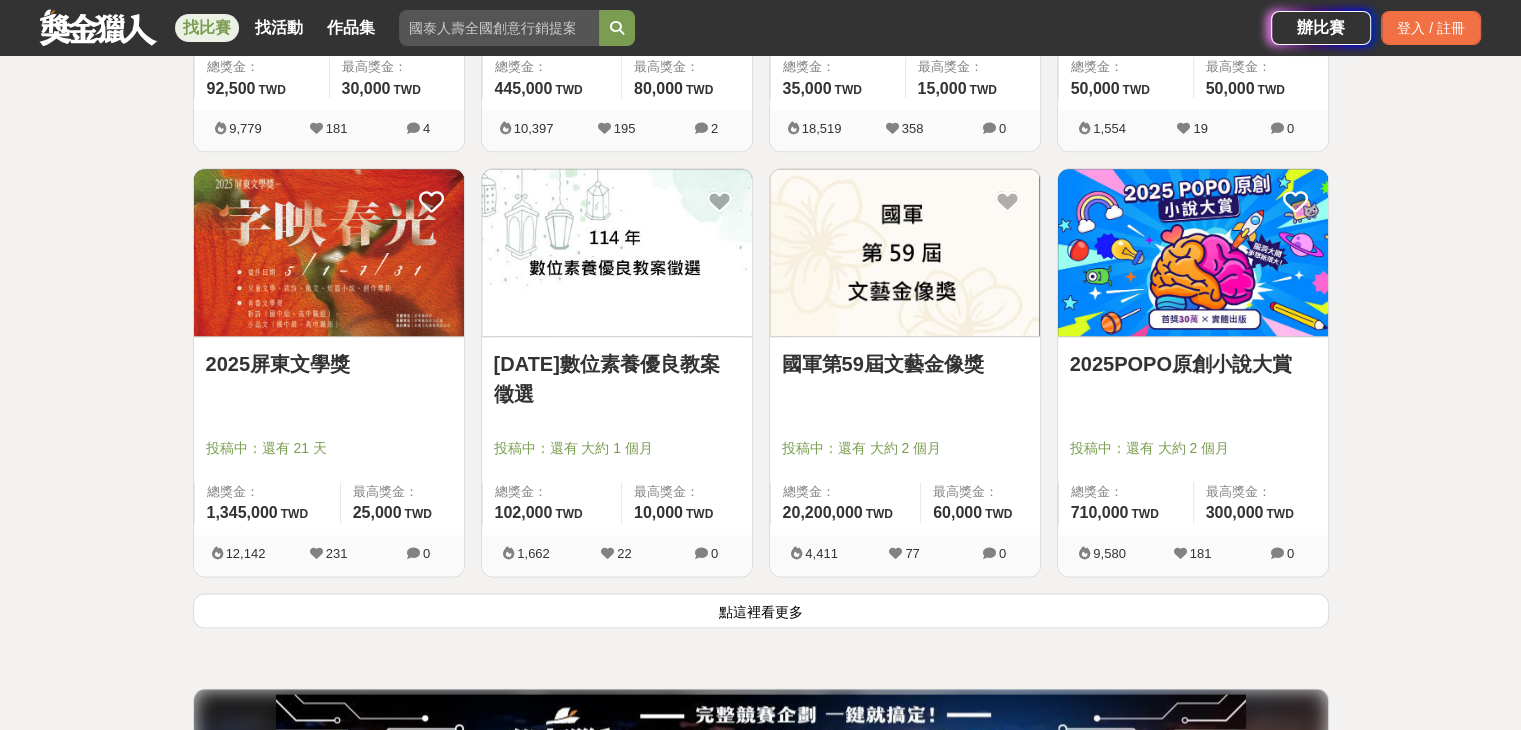 click on "點這裡看更多" at bounding box center [761, 610] 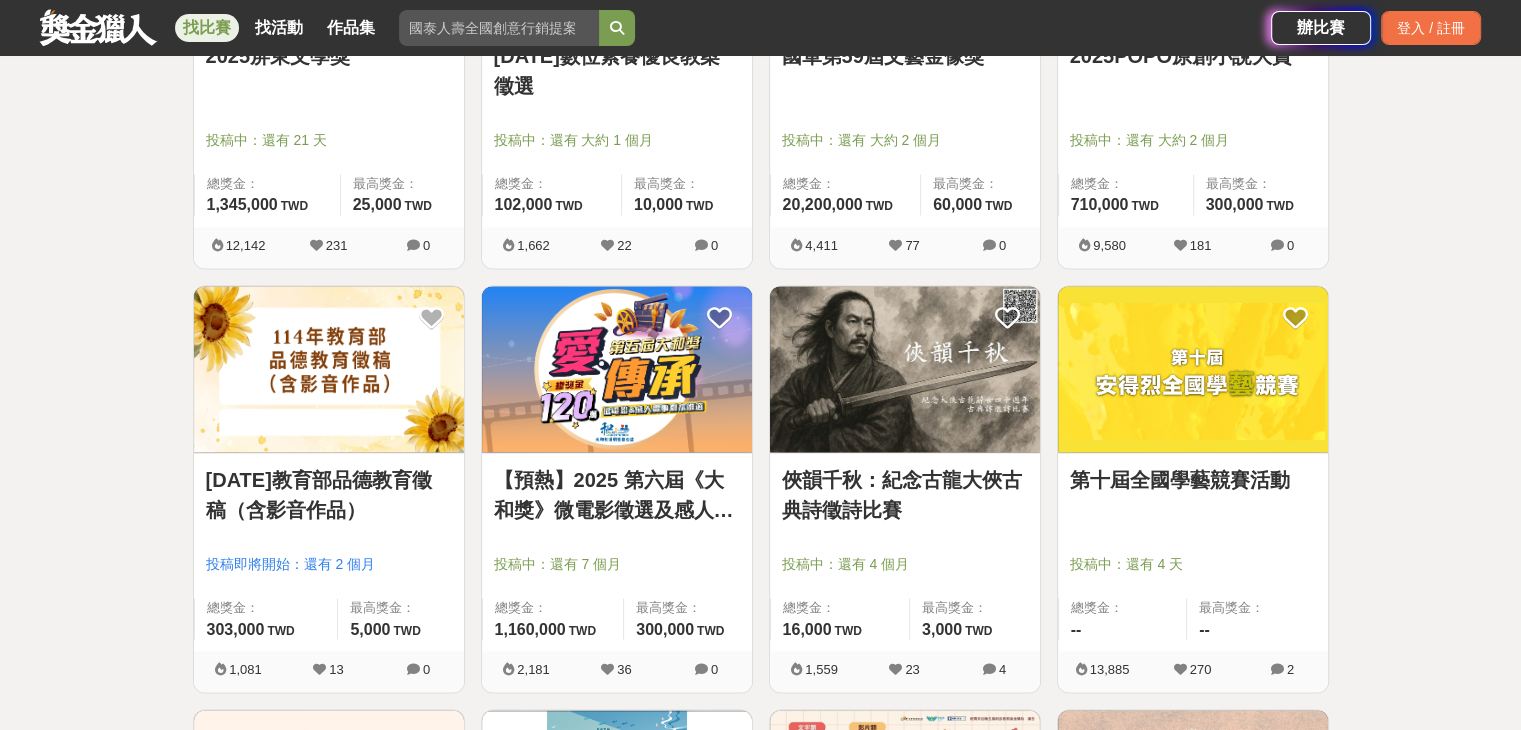 scroll, scrollTop: 2757, scrollLeft: 0, axis: vertical 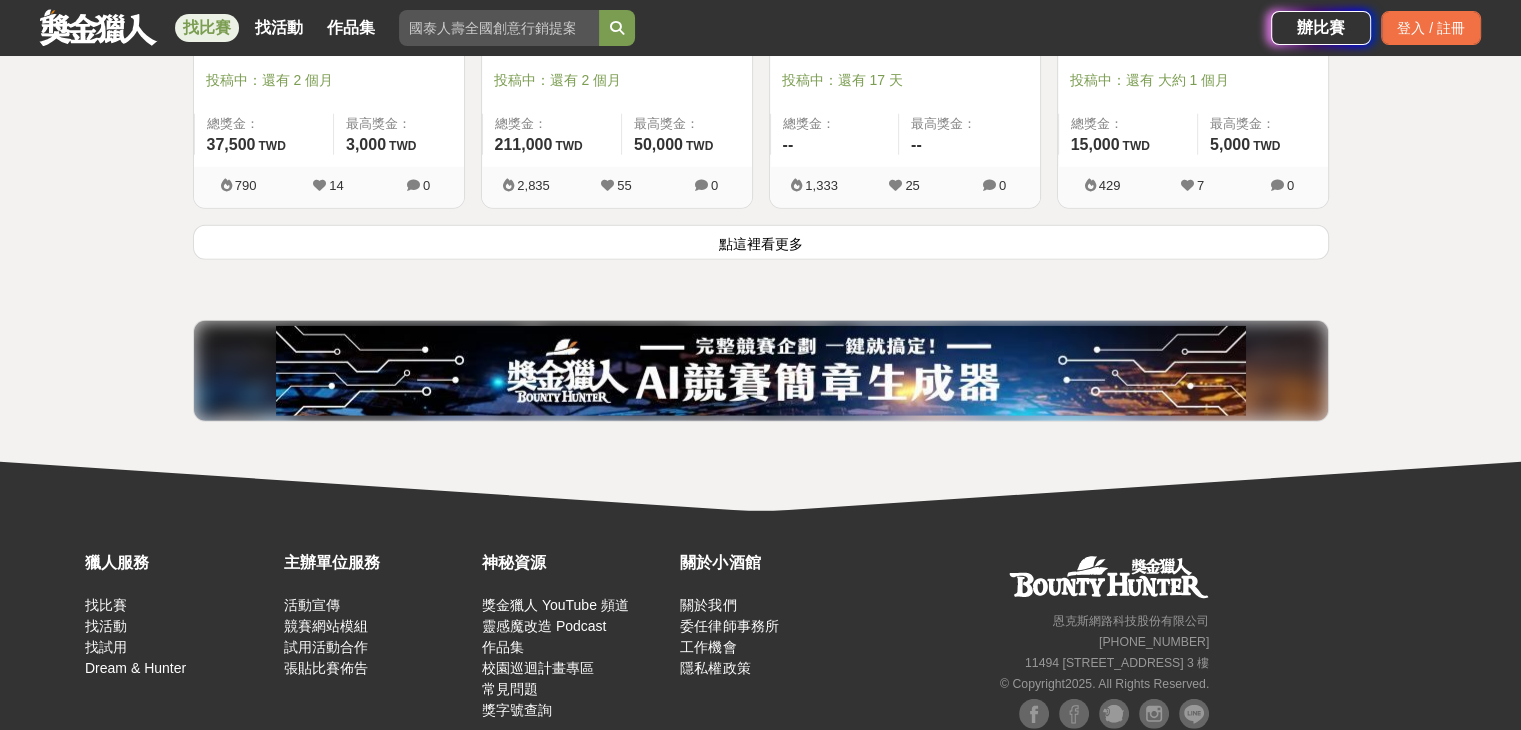 click on "點這裡看更多" at bounding box center (761, 242) 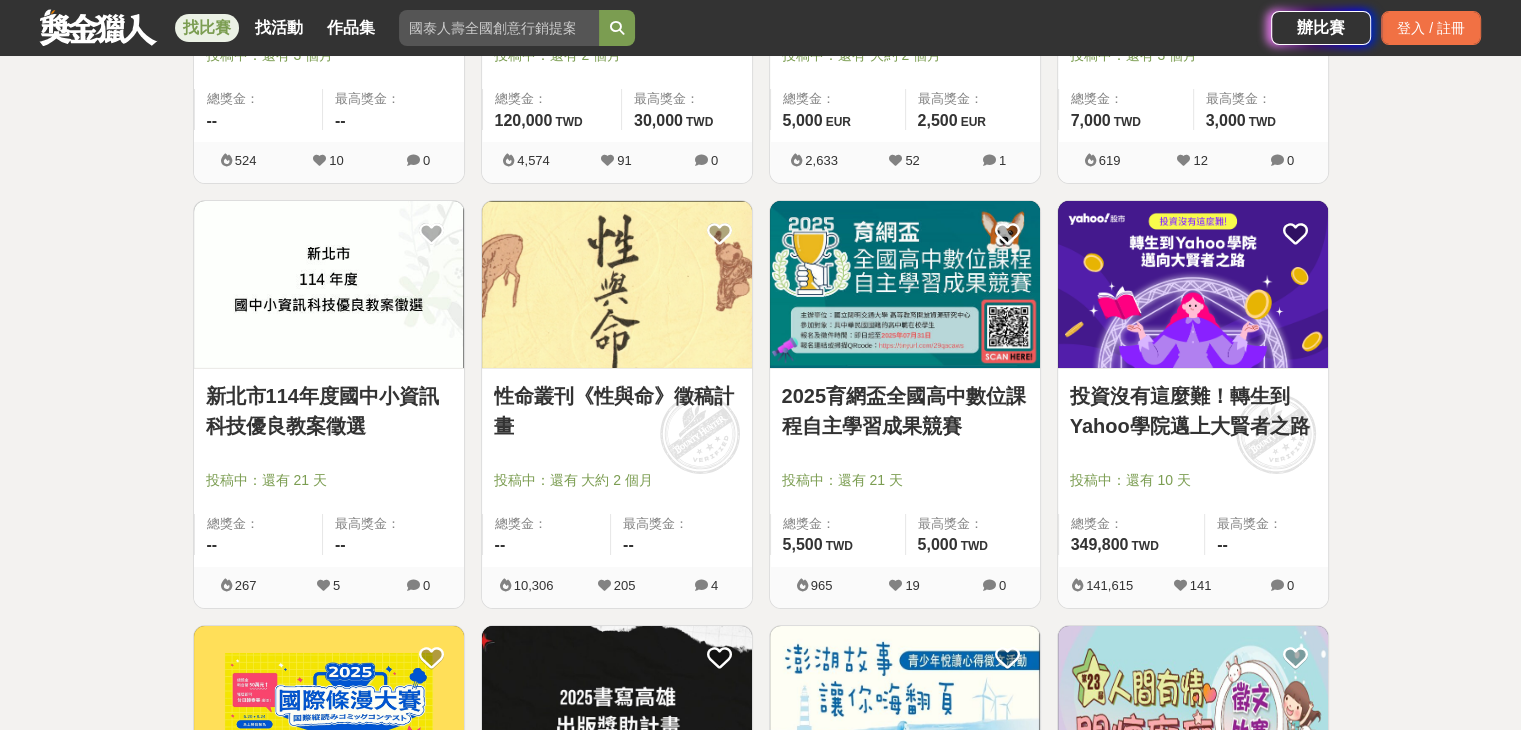 scroll, scrollTop: 7011, scrollLeft: 0, axis: vertical 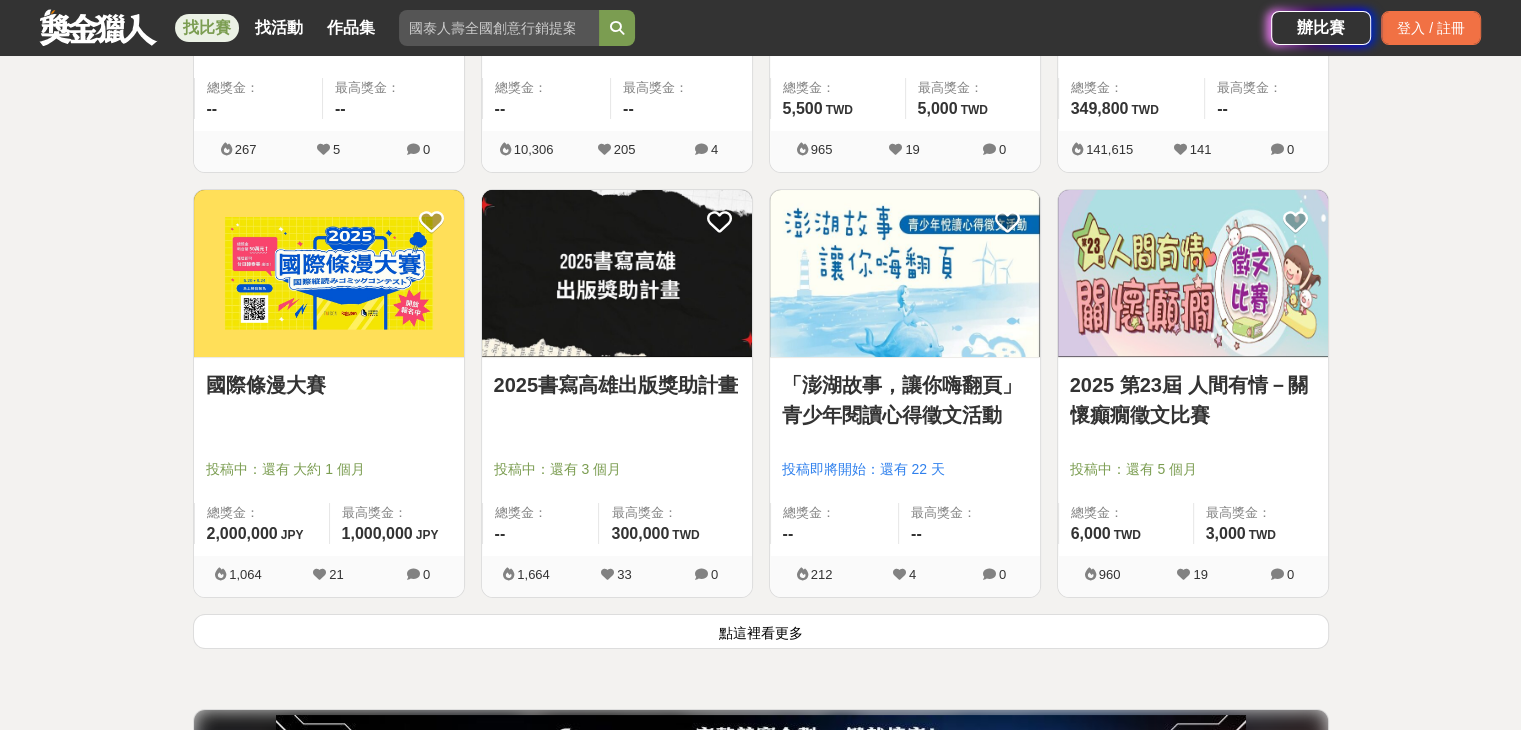 click on "點這裡看更多" at bounding box center [761, 631] 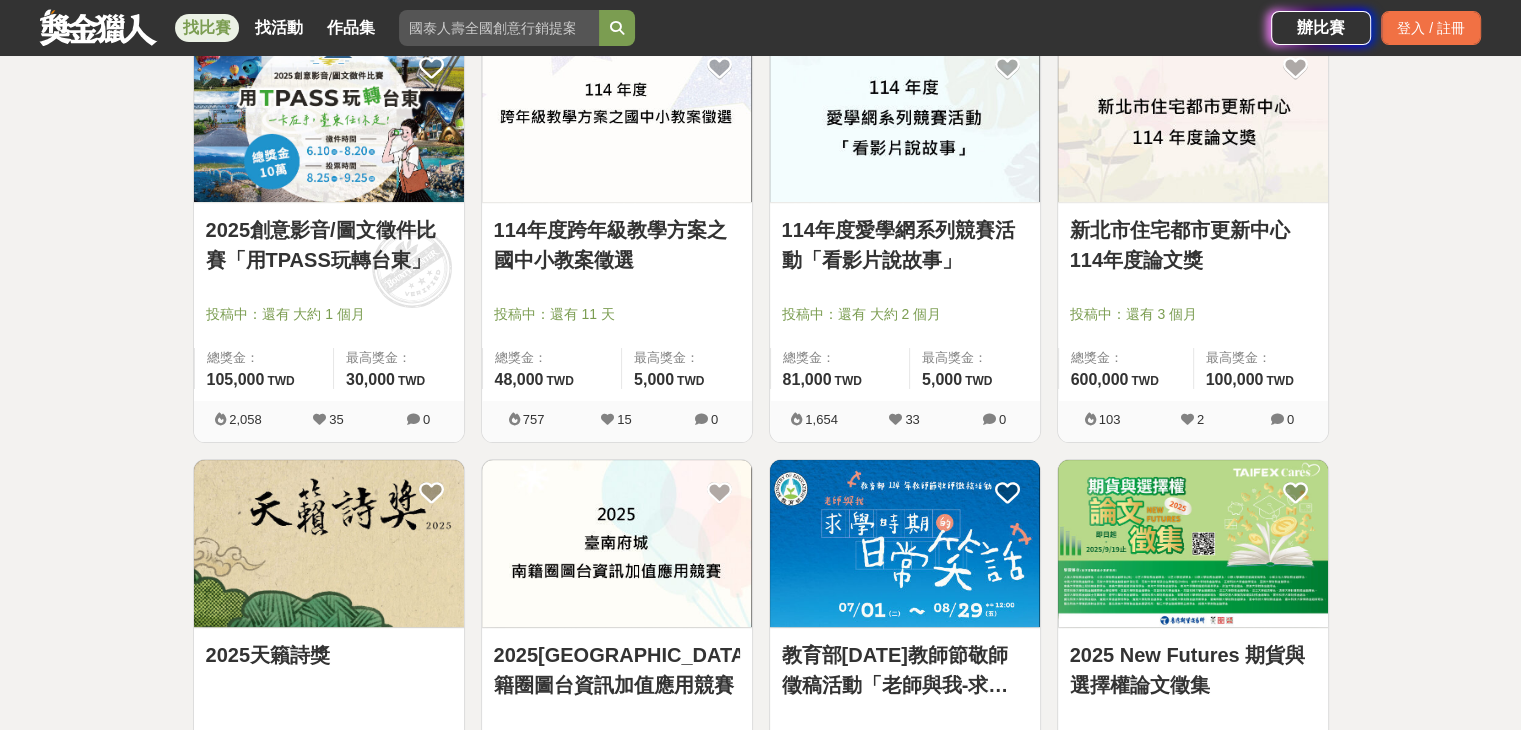 scroll, scrollTop: 8071, scrollLeft: 0, axis: vertical 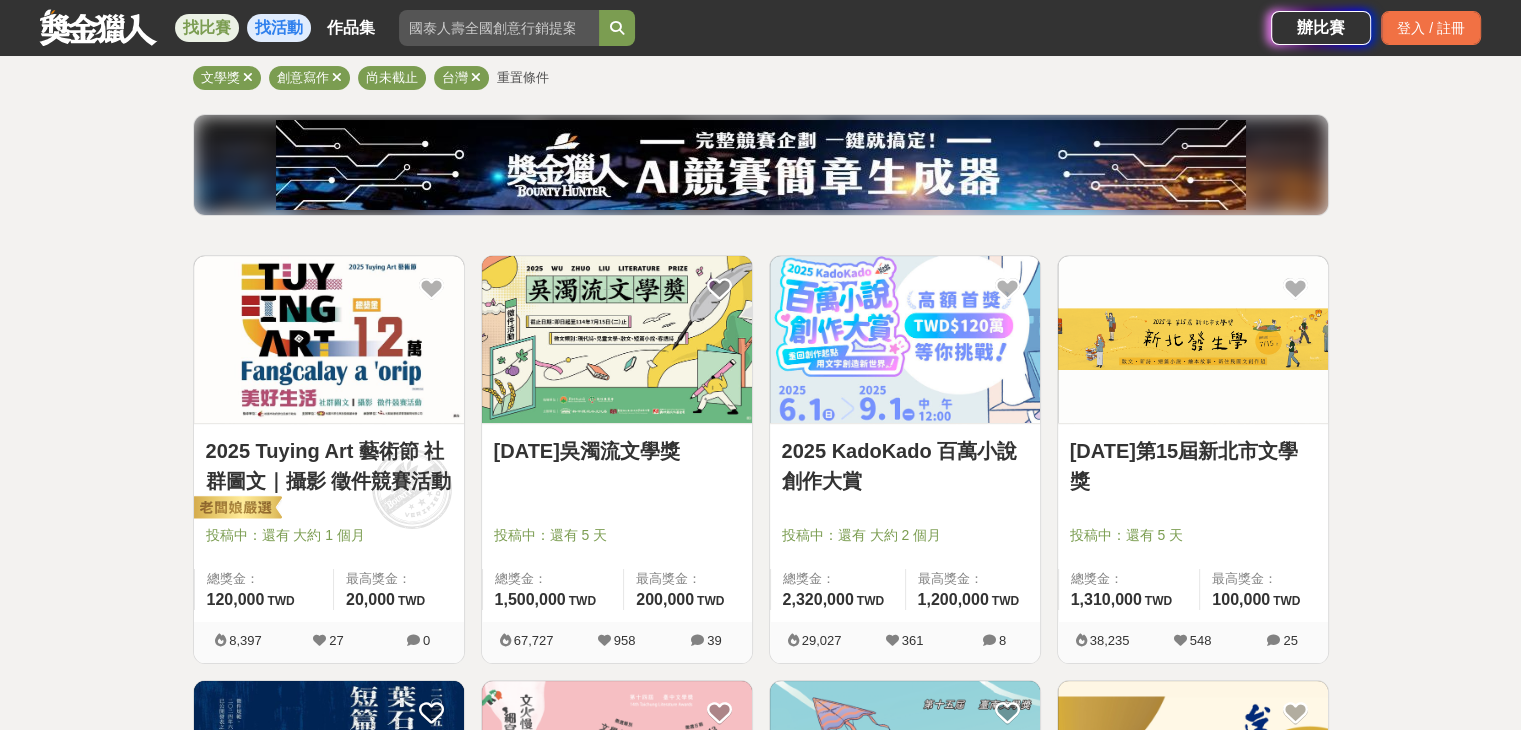 click on "找活動" at bounding box center [279, 28] 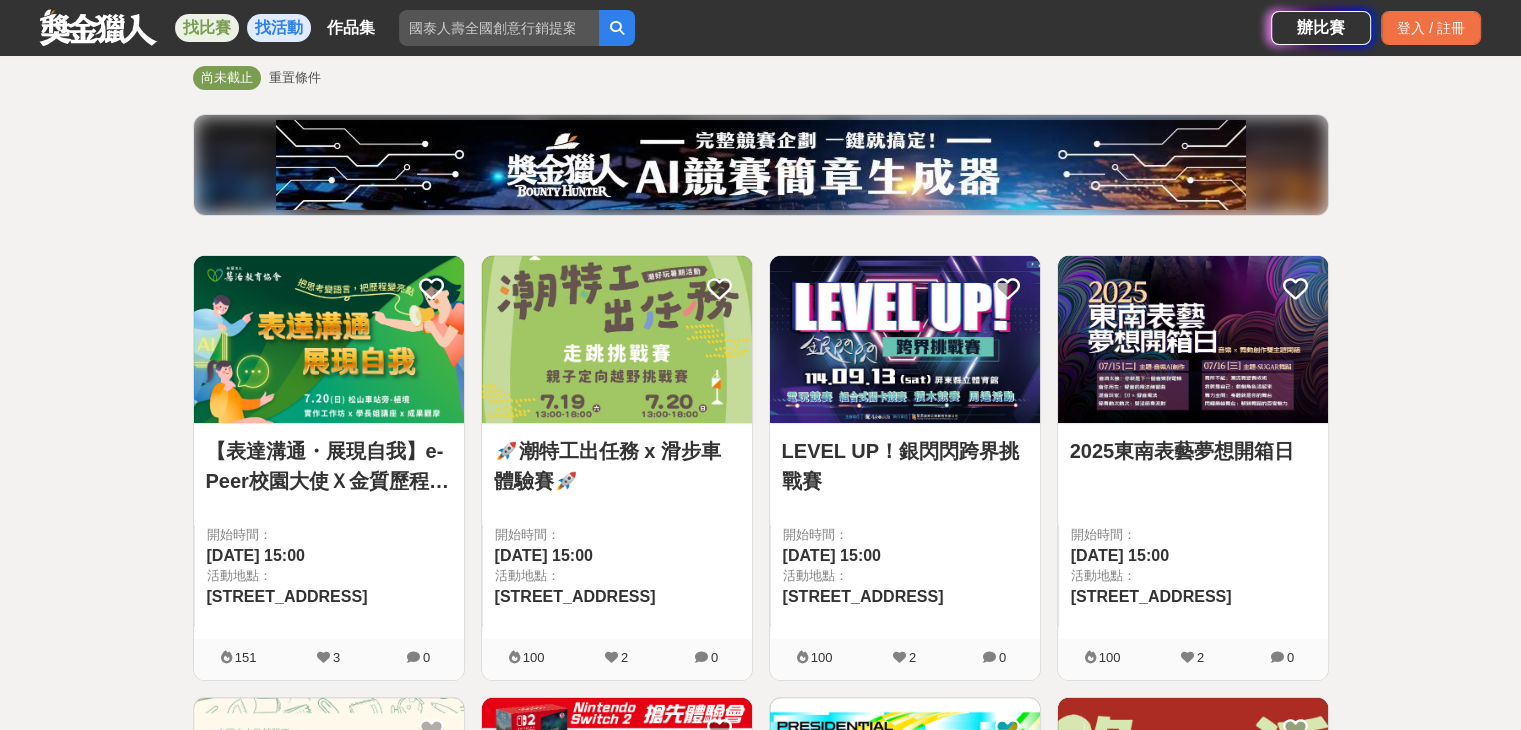 click on "找比賽" at bounding box center [207, 28] 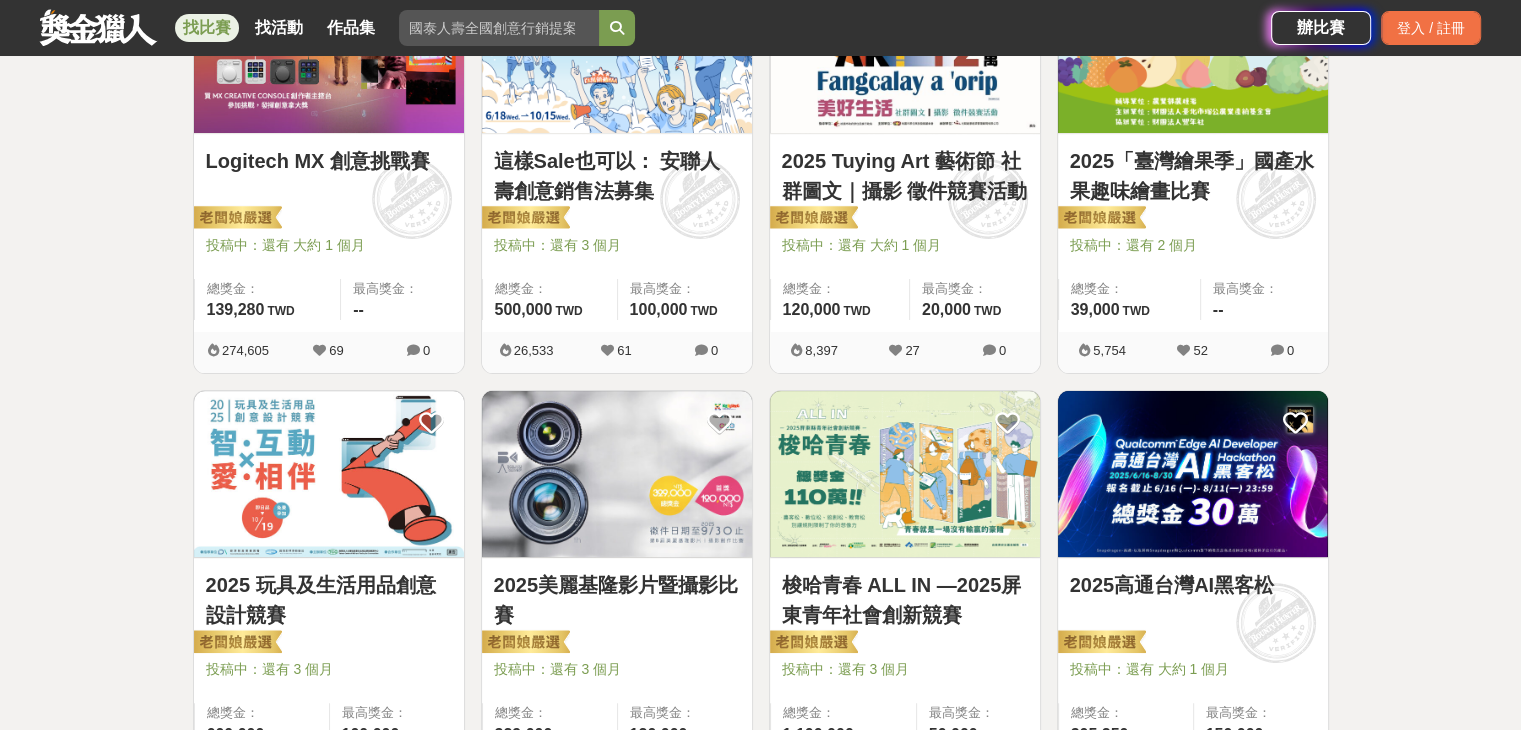 scroll, scrollTop: 628, scrollLeft: 0, axis: vertical 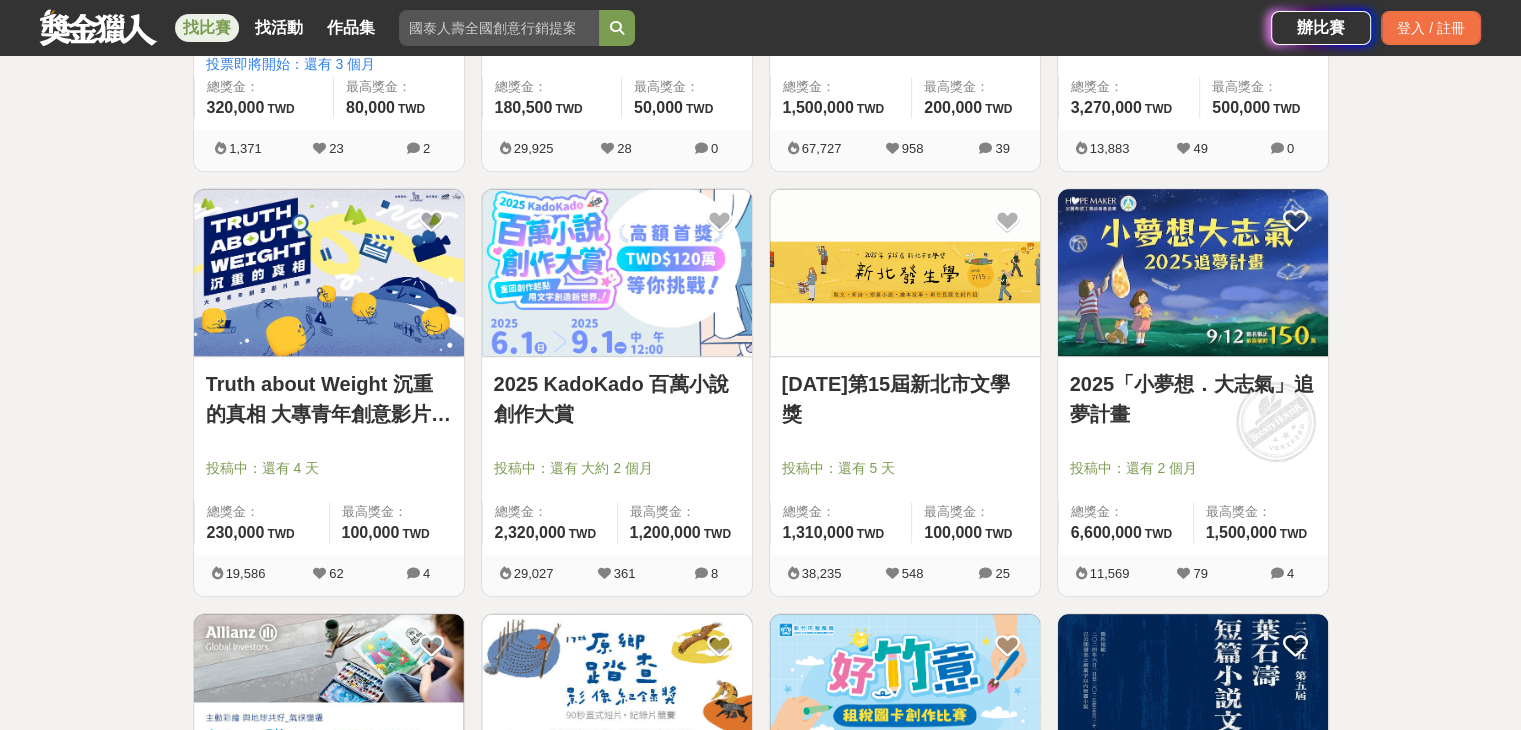 click at bounding box center (1193, 272) 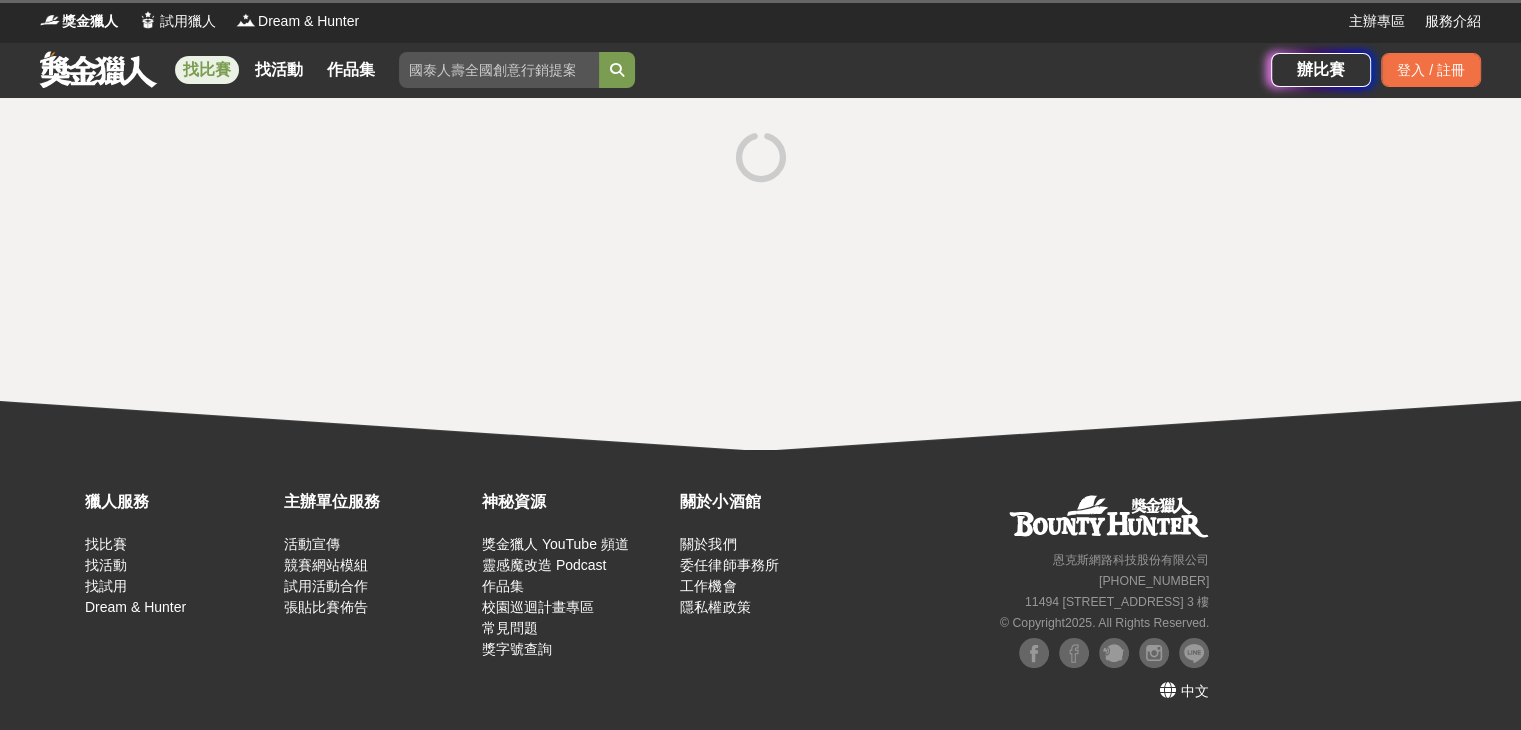 scroll, scrollTop: 0, scrollLeft: 0, axis: both 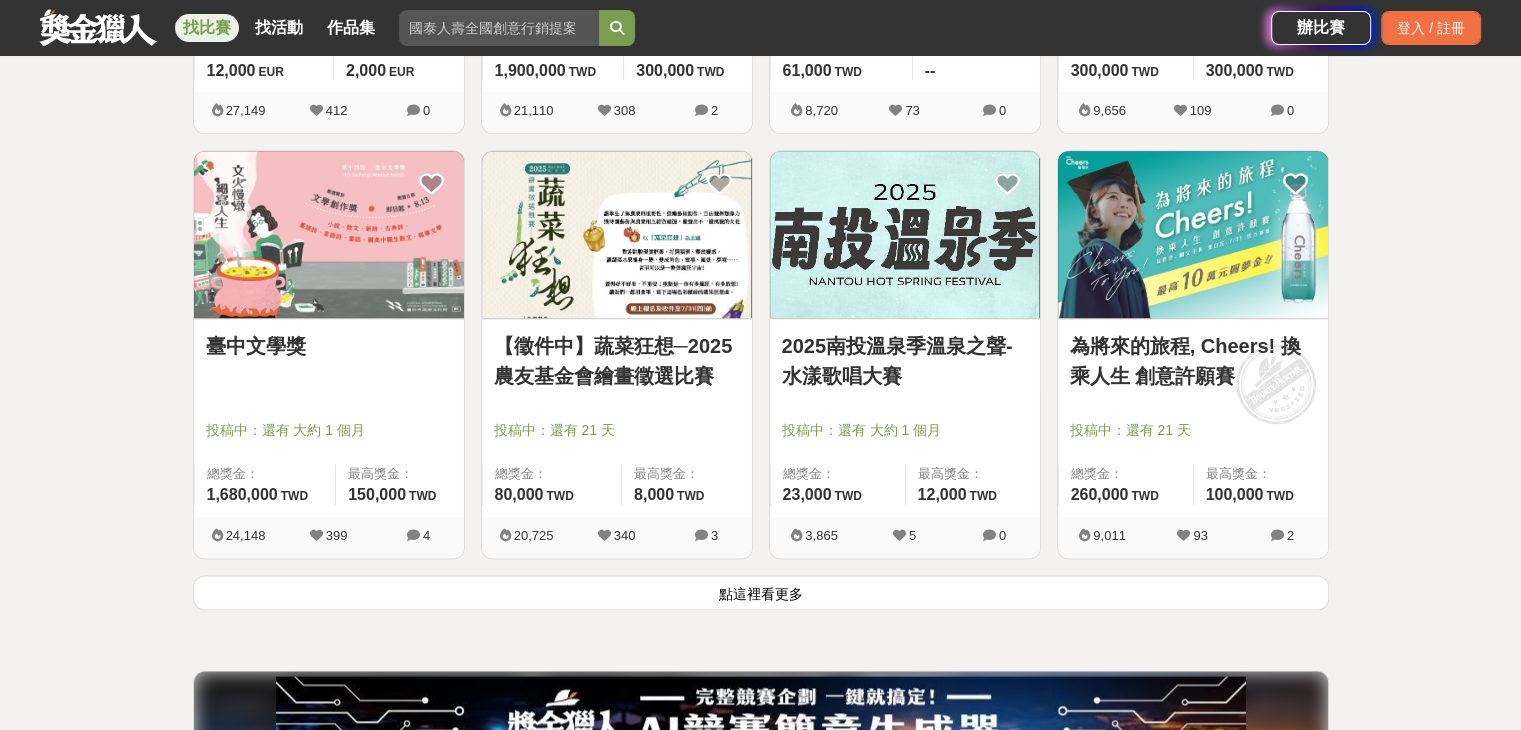 click on "點這裡看更多" at bounding box center (761, 592) 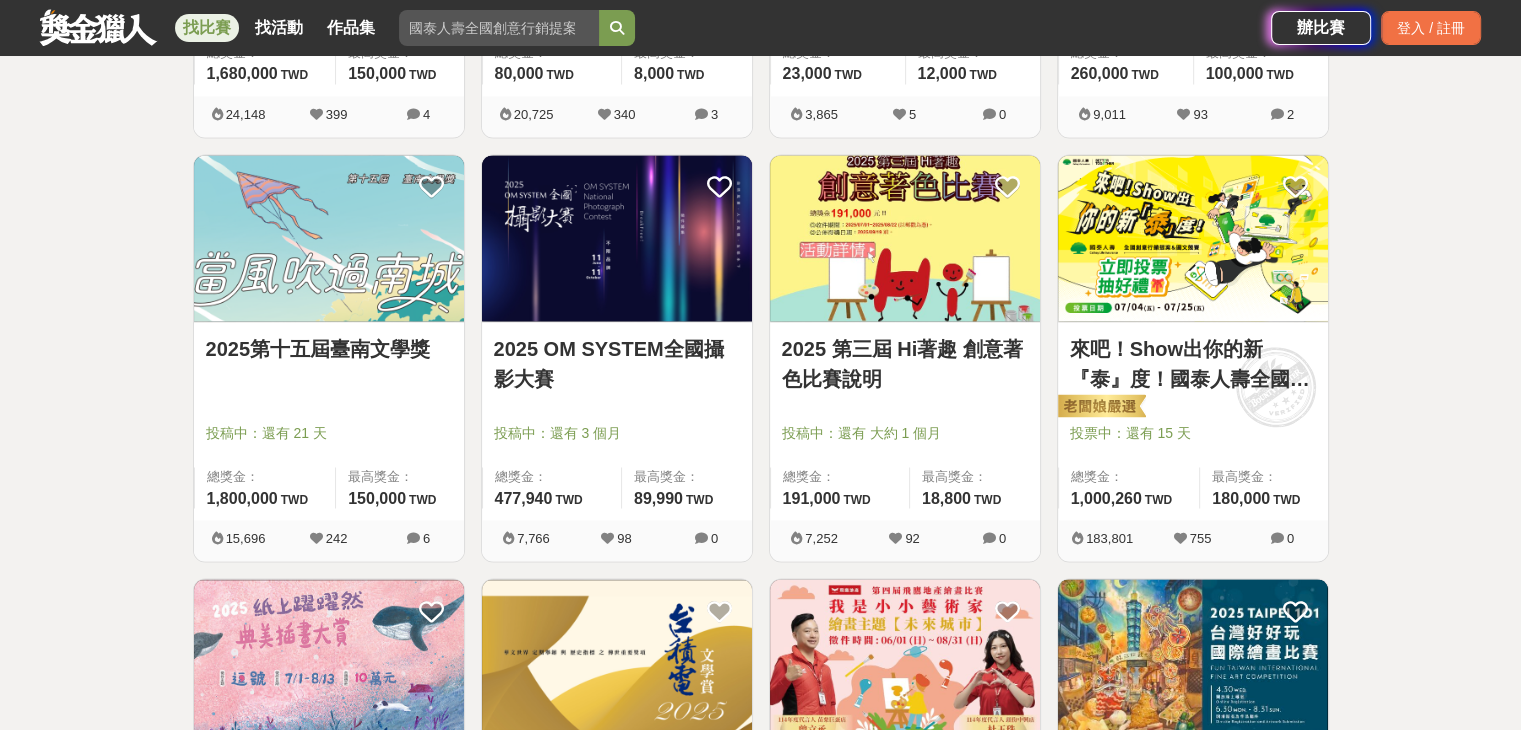 scroll, scrollTop: 2908, scrollLeft: 0, axis: vertical 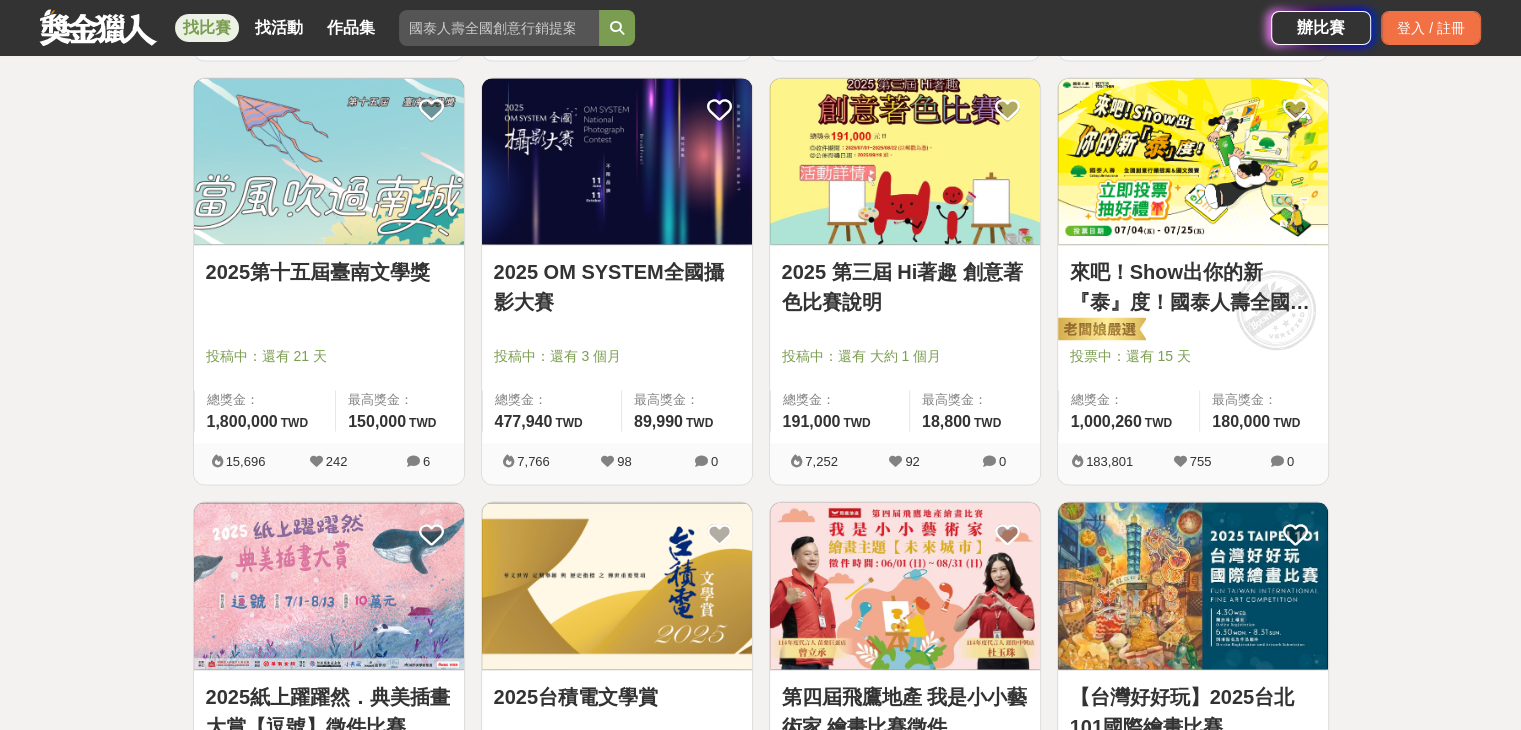 click at bounding box center (905, 161) 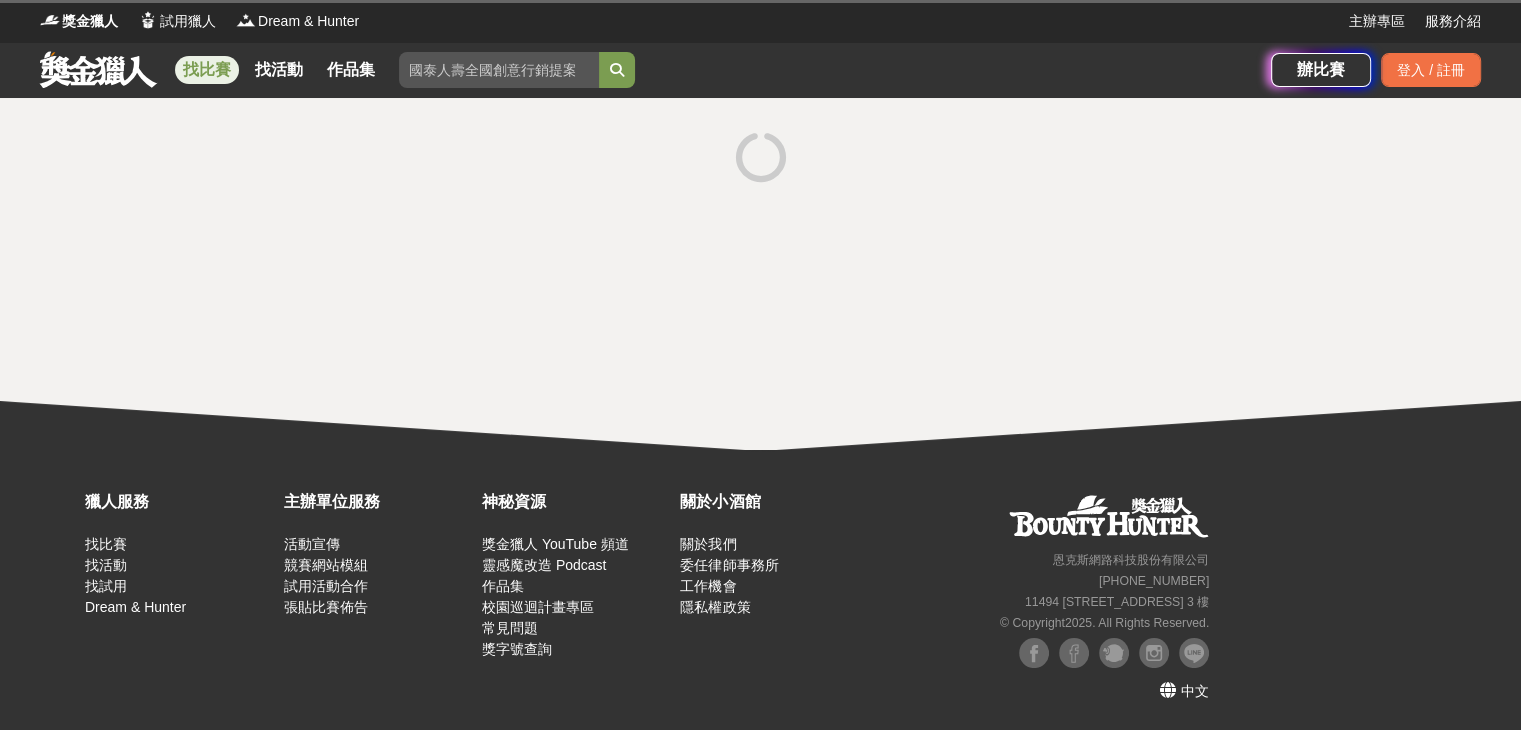 scroll, scrollTop: 0, scrollLeft: 0, axis: both 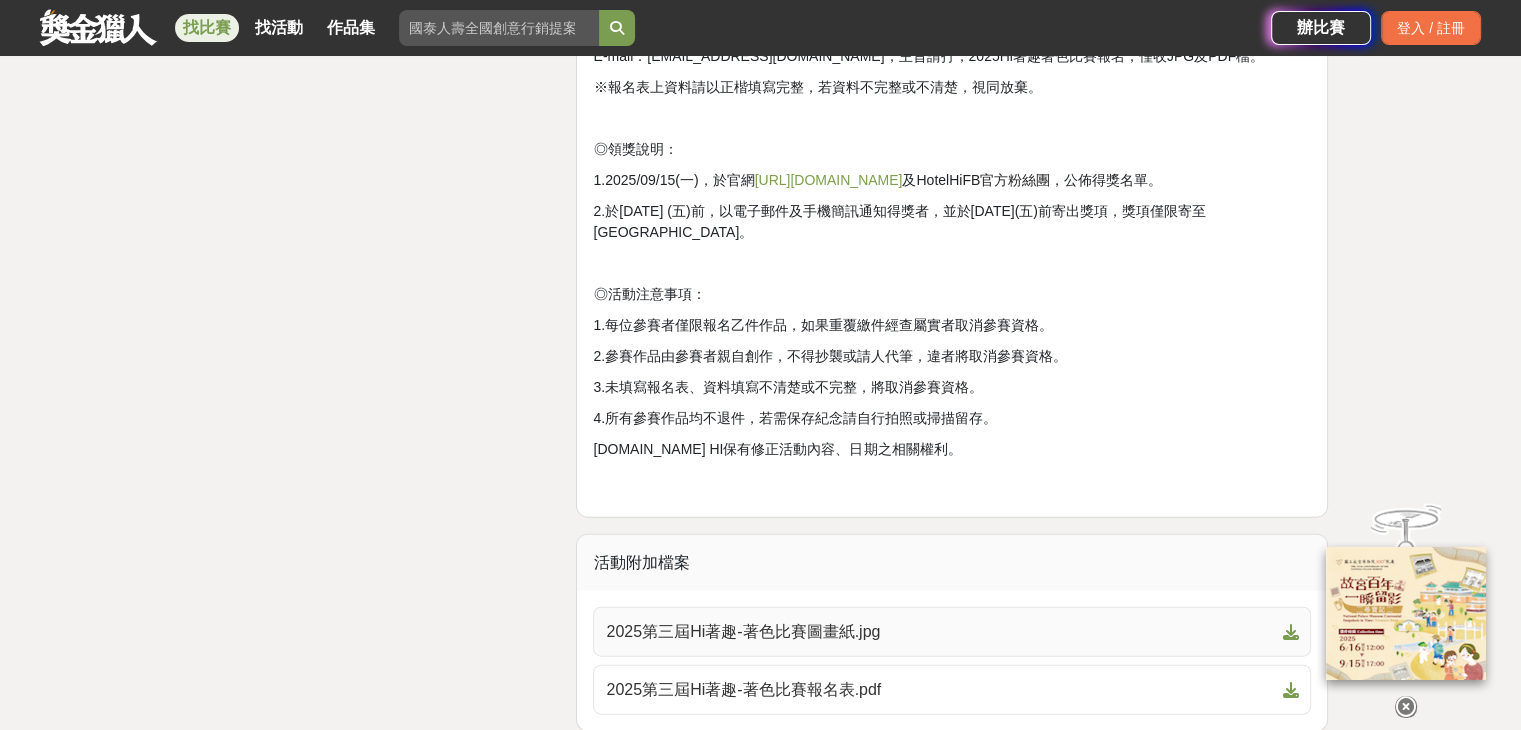 click on "2025第三屆Hi著趣-著色比賽圖畫紙.jpg" at bounding box center [940, 632] 